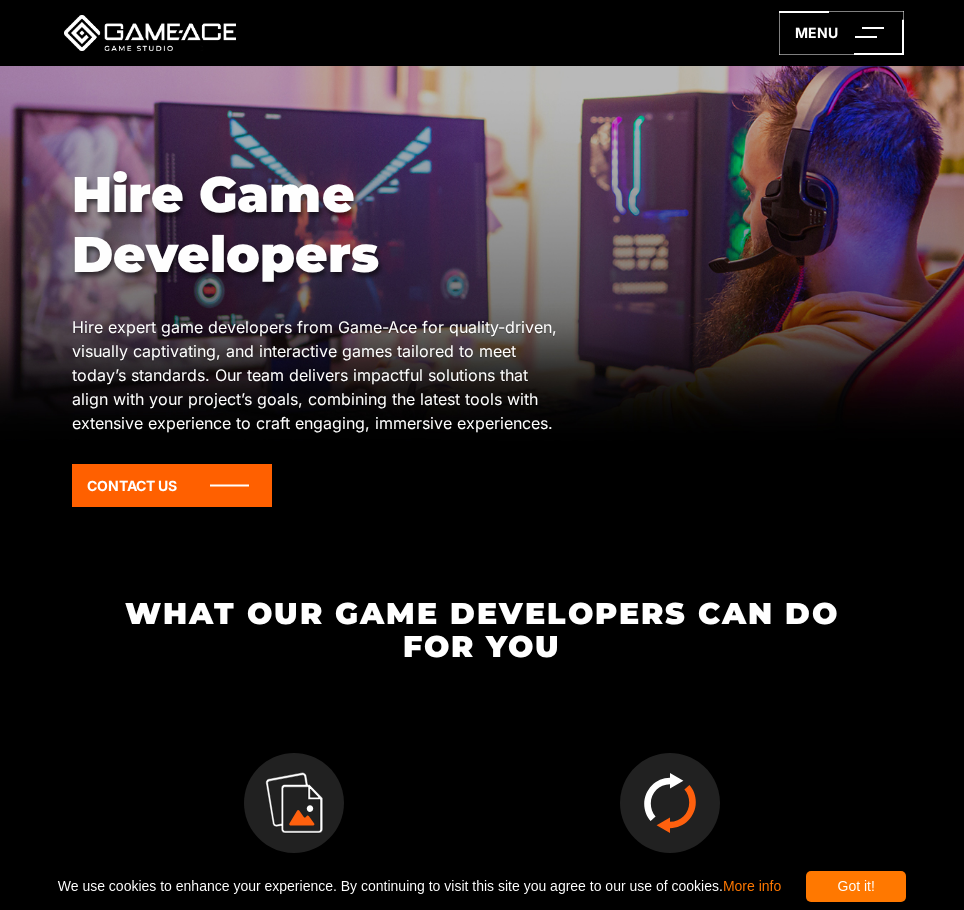 scroll, scrollTop: 0, scrollLeft: 0, axis: both 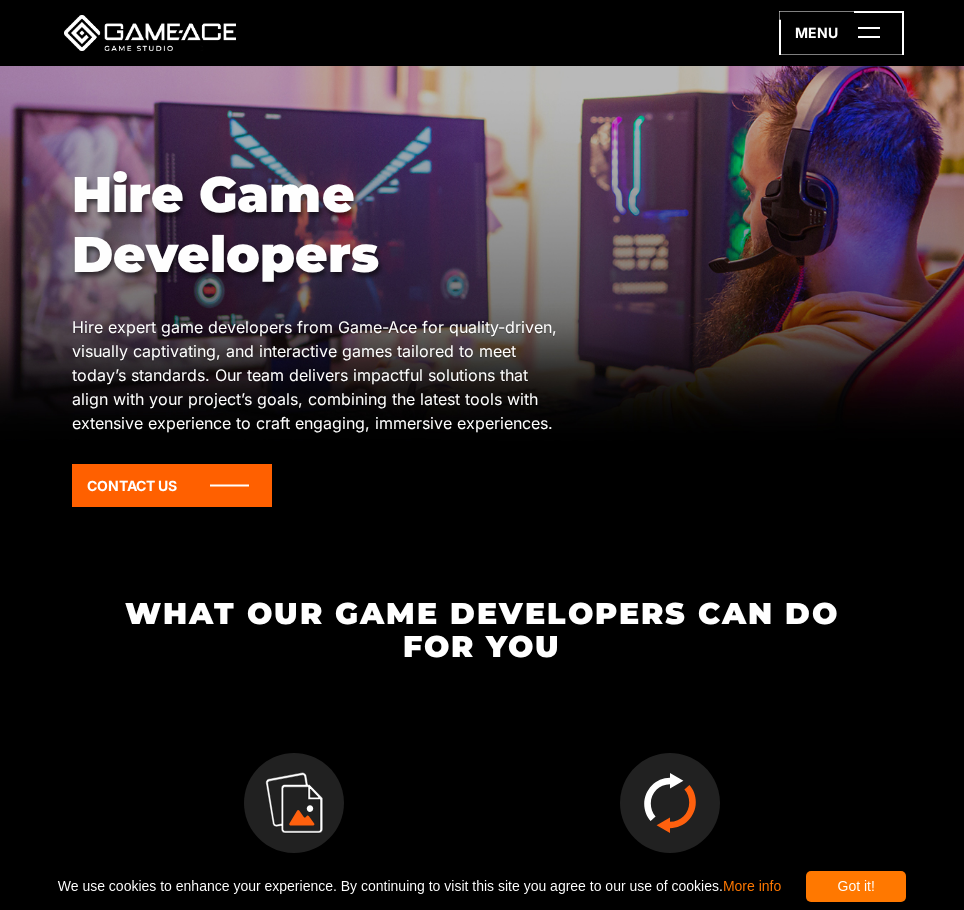 click 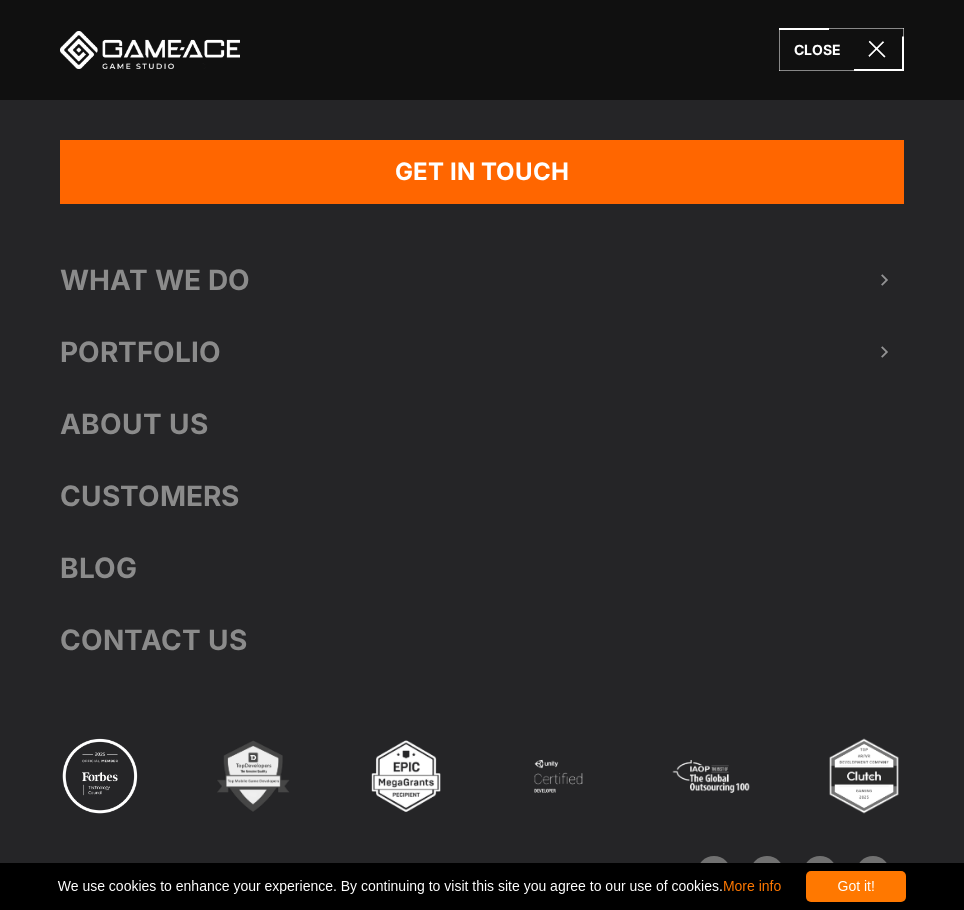 drag, startPoint x: 257, startPoint y: 350, endPoint x: 225, endPoint y: 348, distance: 32.06244 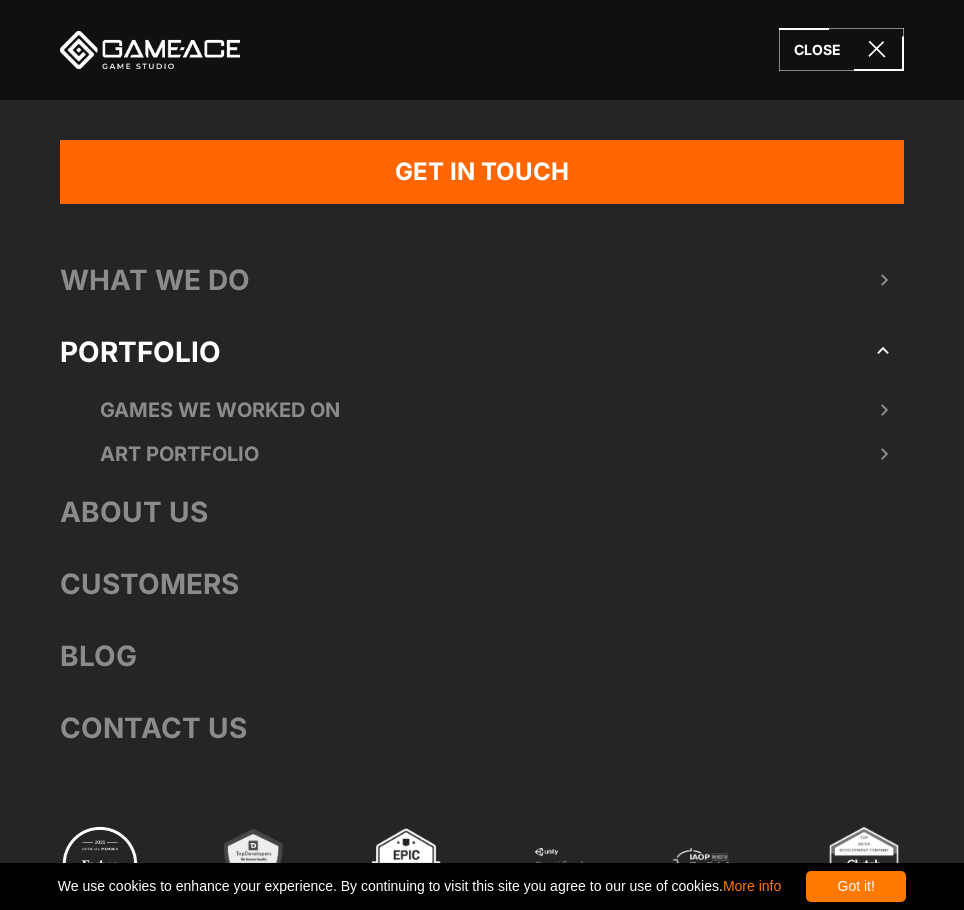 click on "Games we worked on" at bounding box center (482, 410) 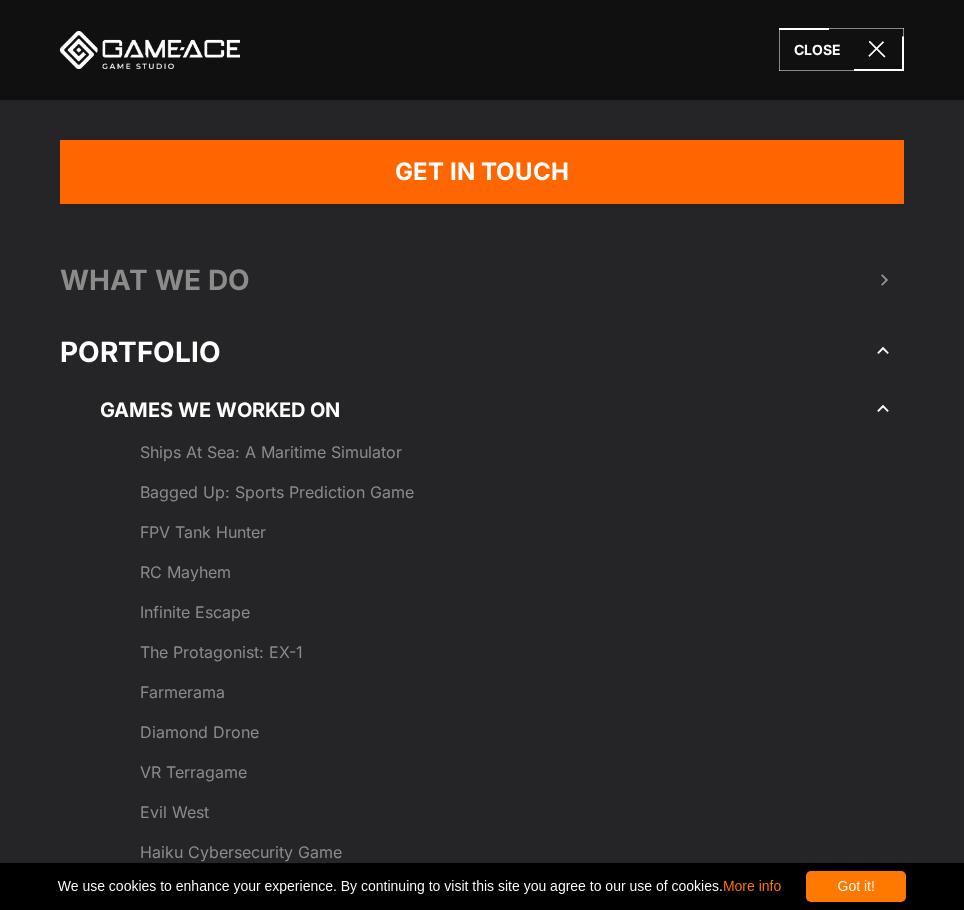 click on "Games we worked on" at bounding box center [482, 410] 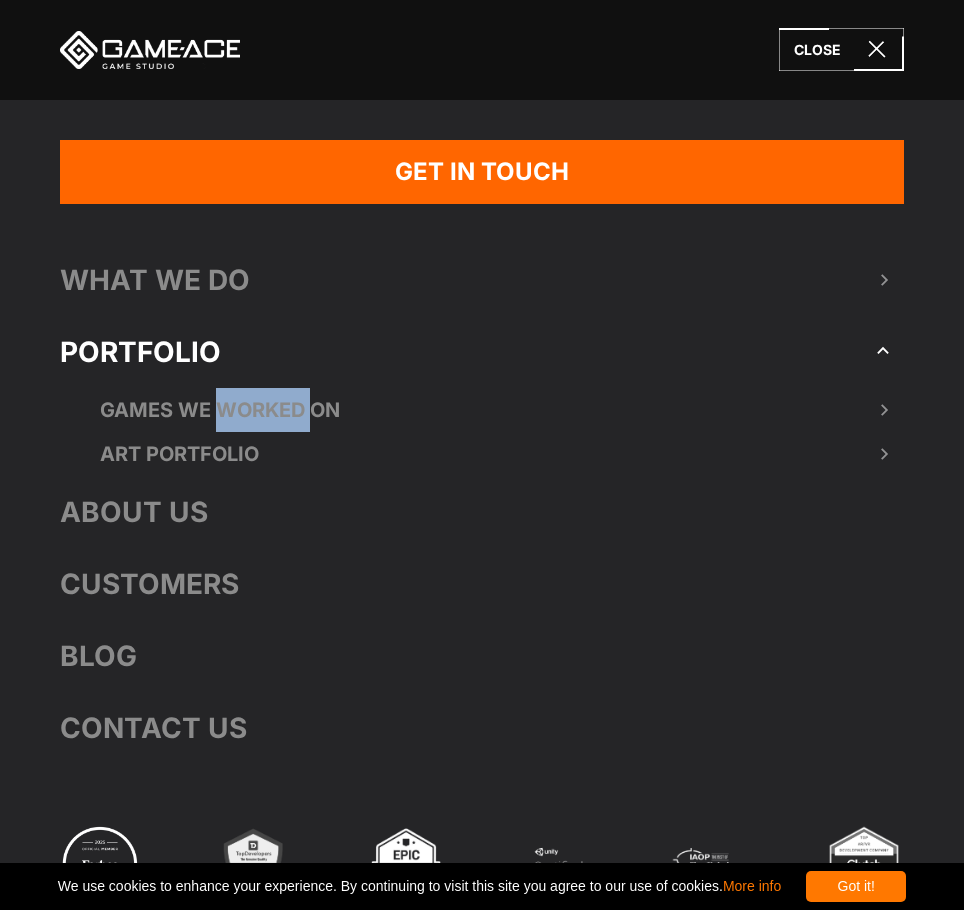 click on "Games we worked on" at bounding box center (482, 410) 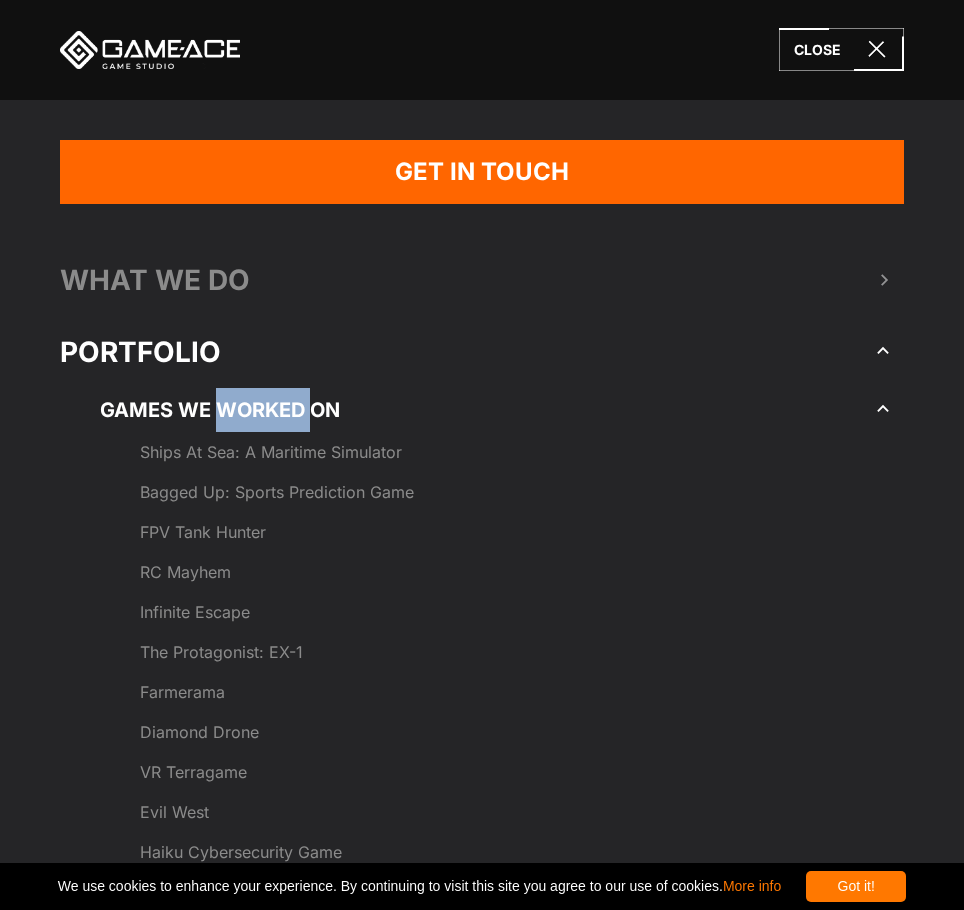 click on "RC Mayhem" at bounding box center [522, 572] 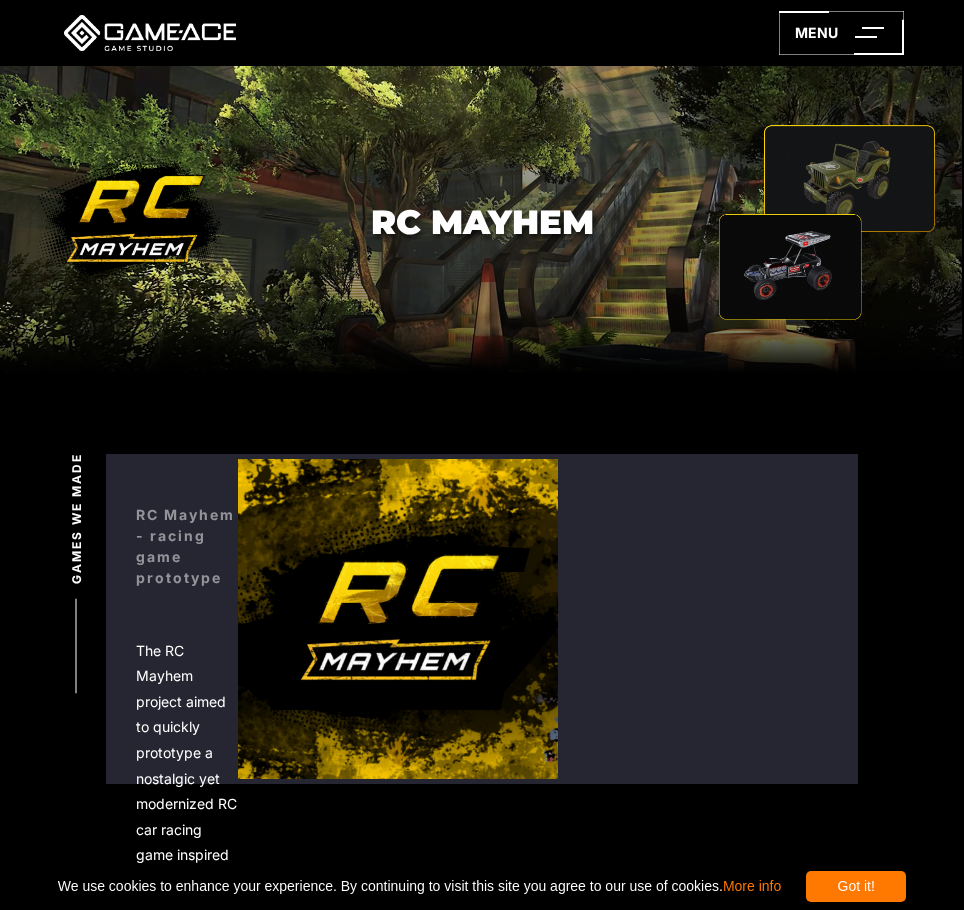 scroll, scrollTop: 0, scrollLeft: 0, axis: both 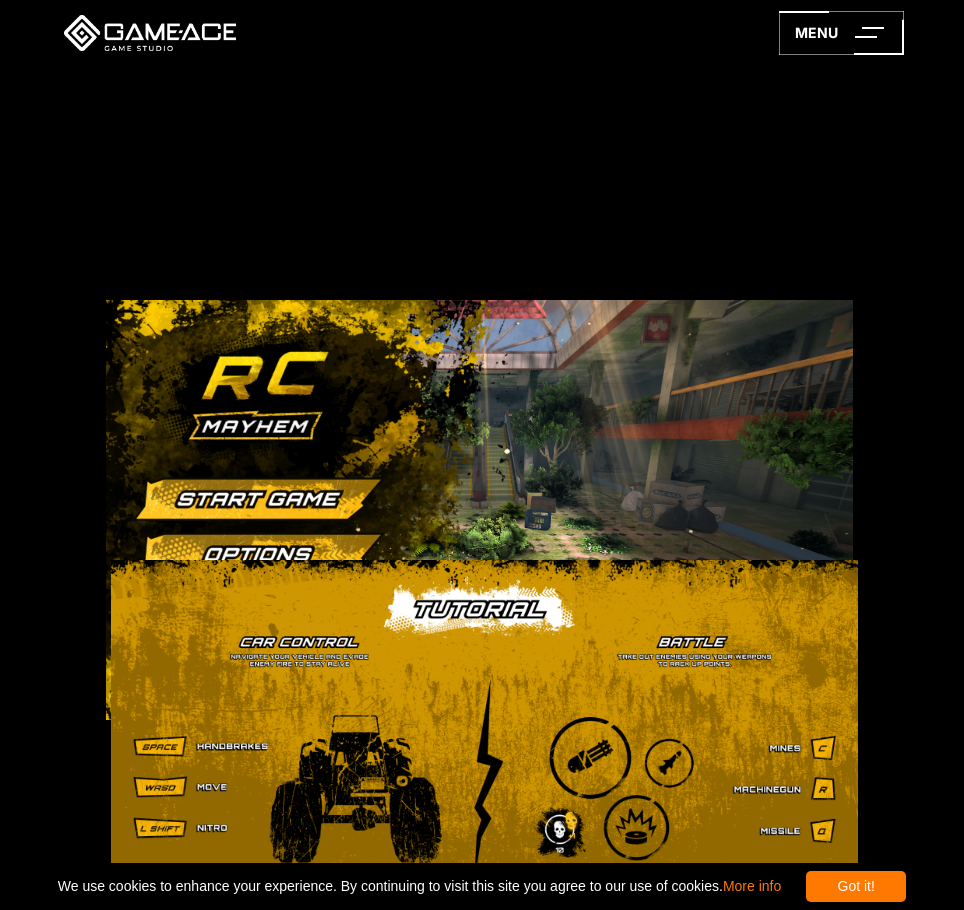 click at bounding box center (150, 33) 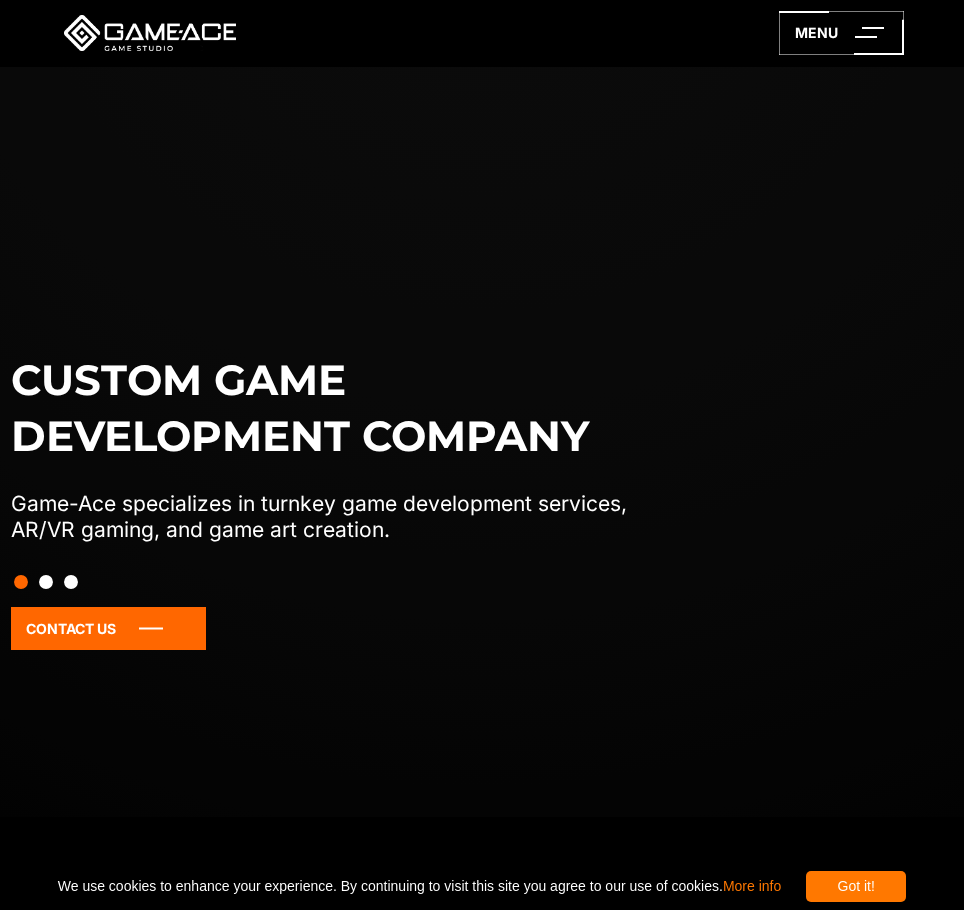 scroll, scrollTop: 0, scrollLeft: 0, axis: both 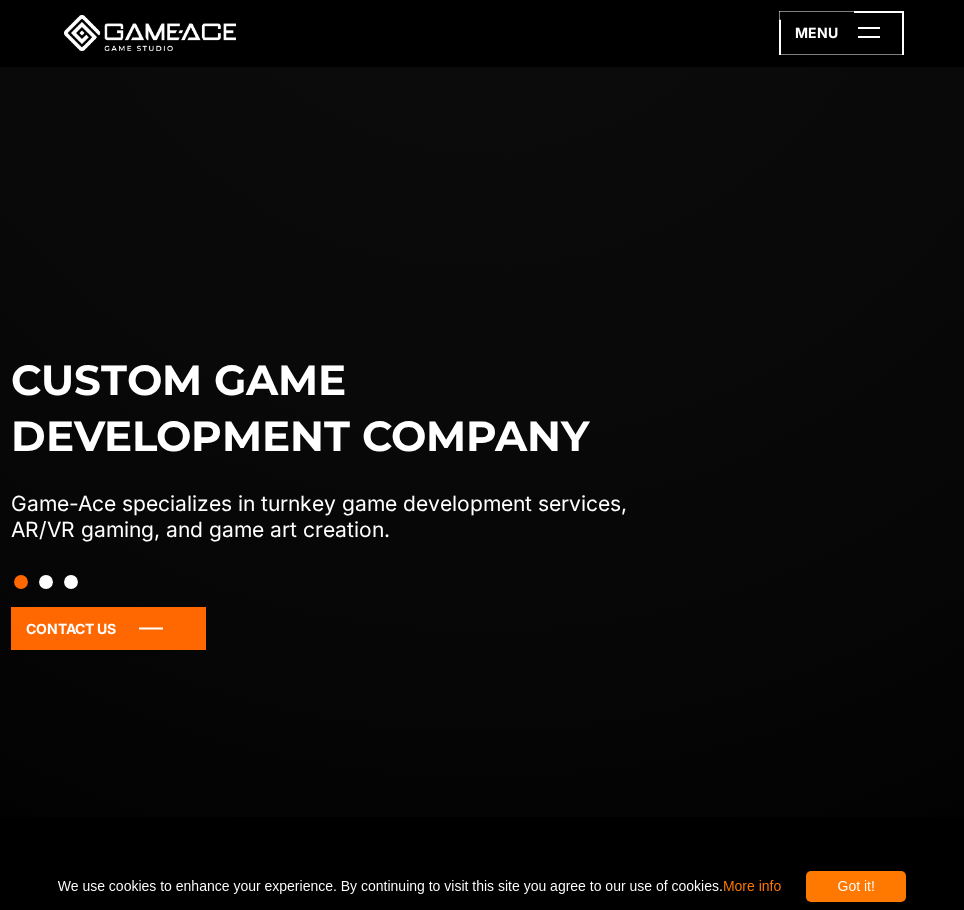 click 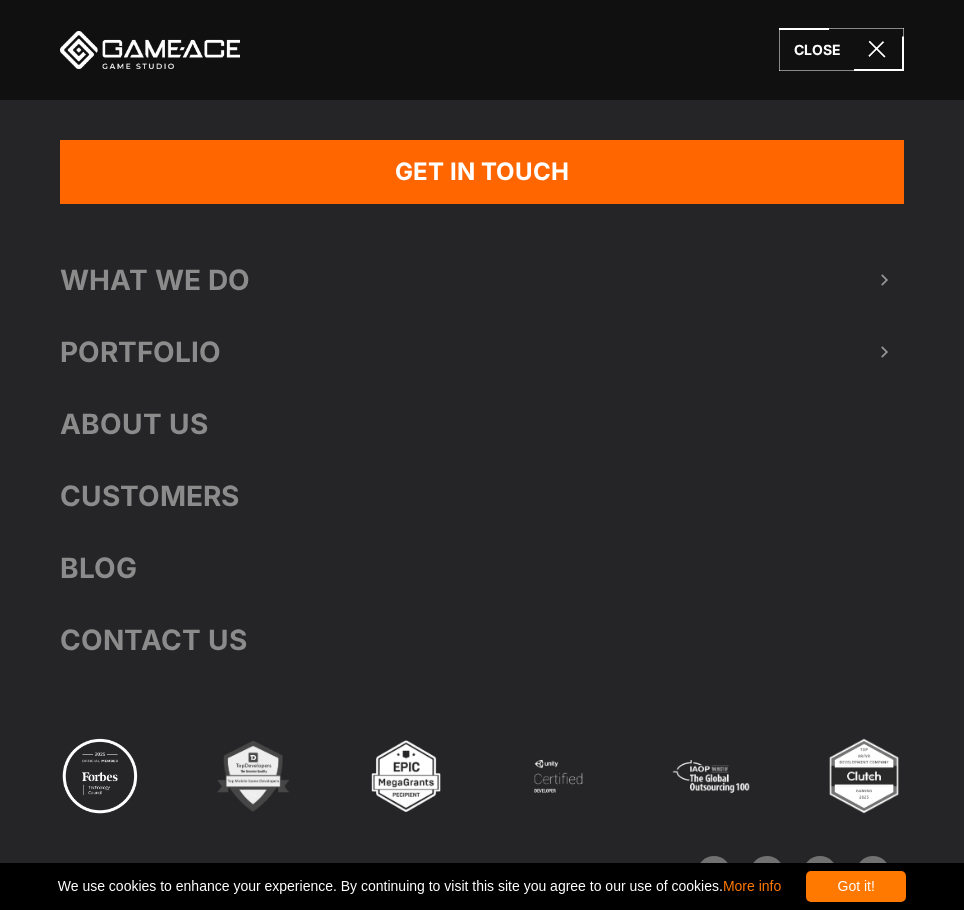 click on "Portfolio" at bounding box center (482, 352) 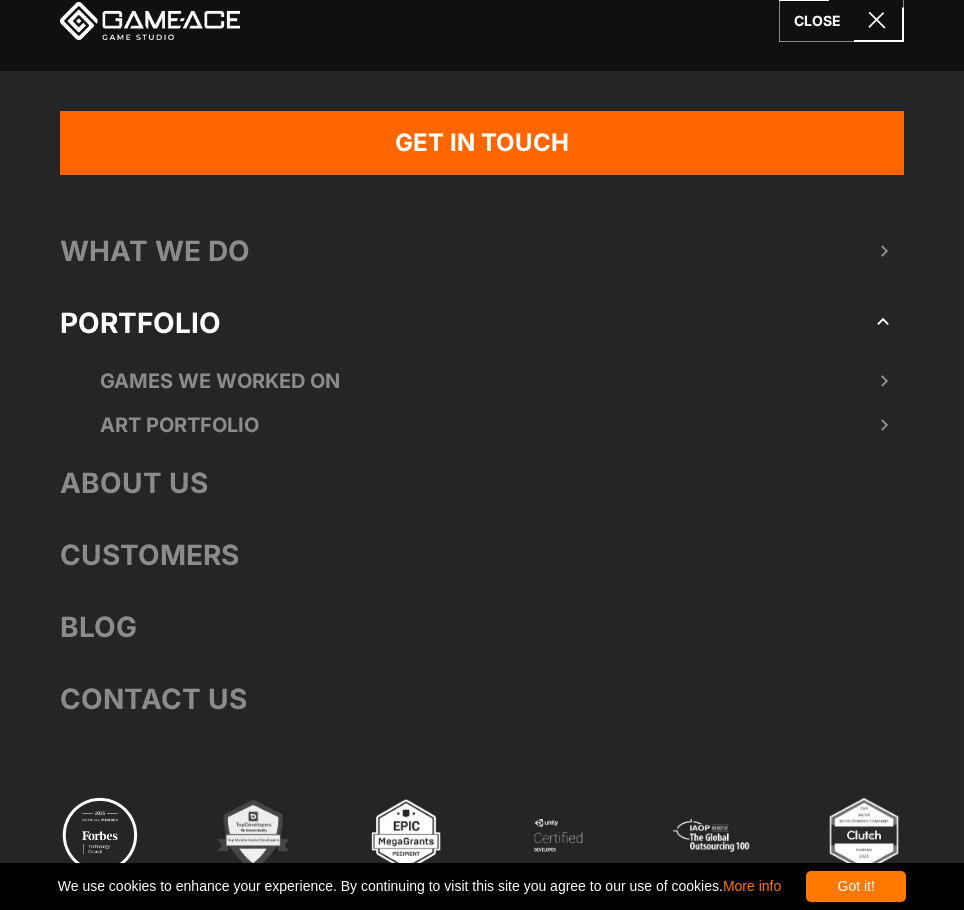 scroll, scrollTop: 109, scrollLeft: 0, axis: vertical 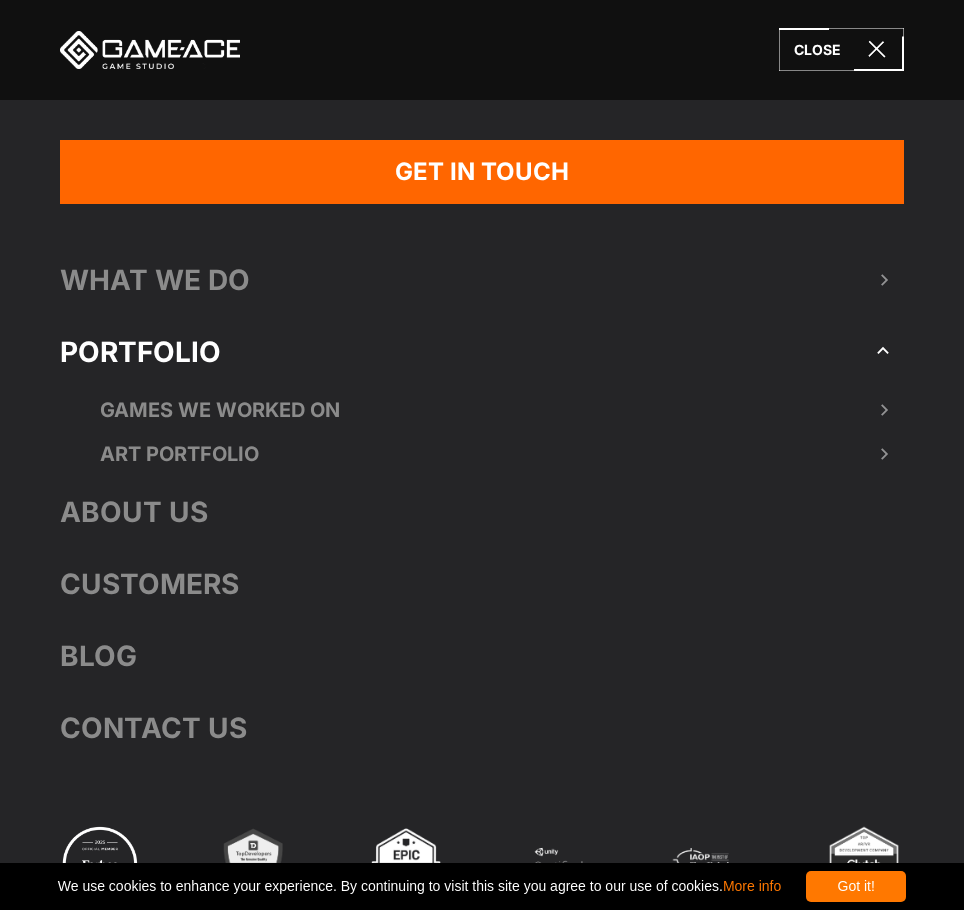 click on "Get In Touch" at bounding box center (482, 172) 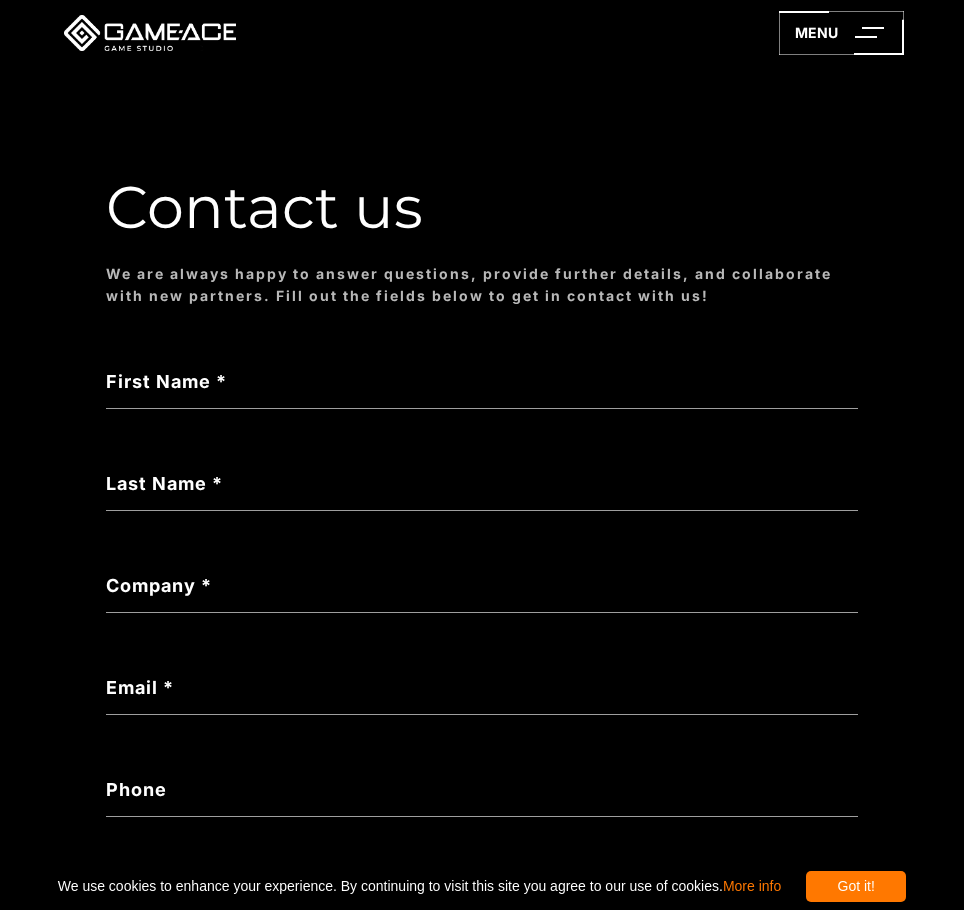 scroll, scrollTop: 0, scrollLeft: 0, axis: both 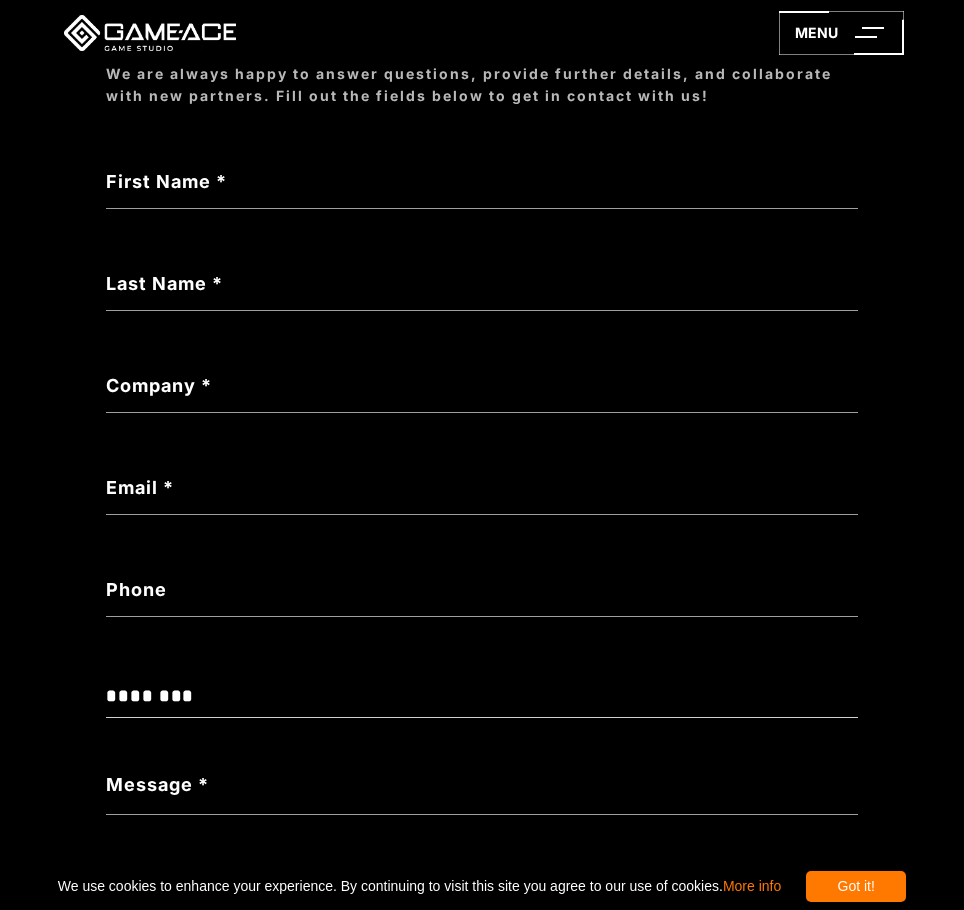 click on "Not a valid name" at bounding box center [481, 421] 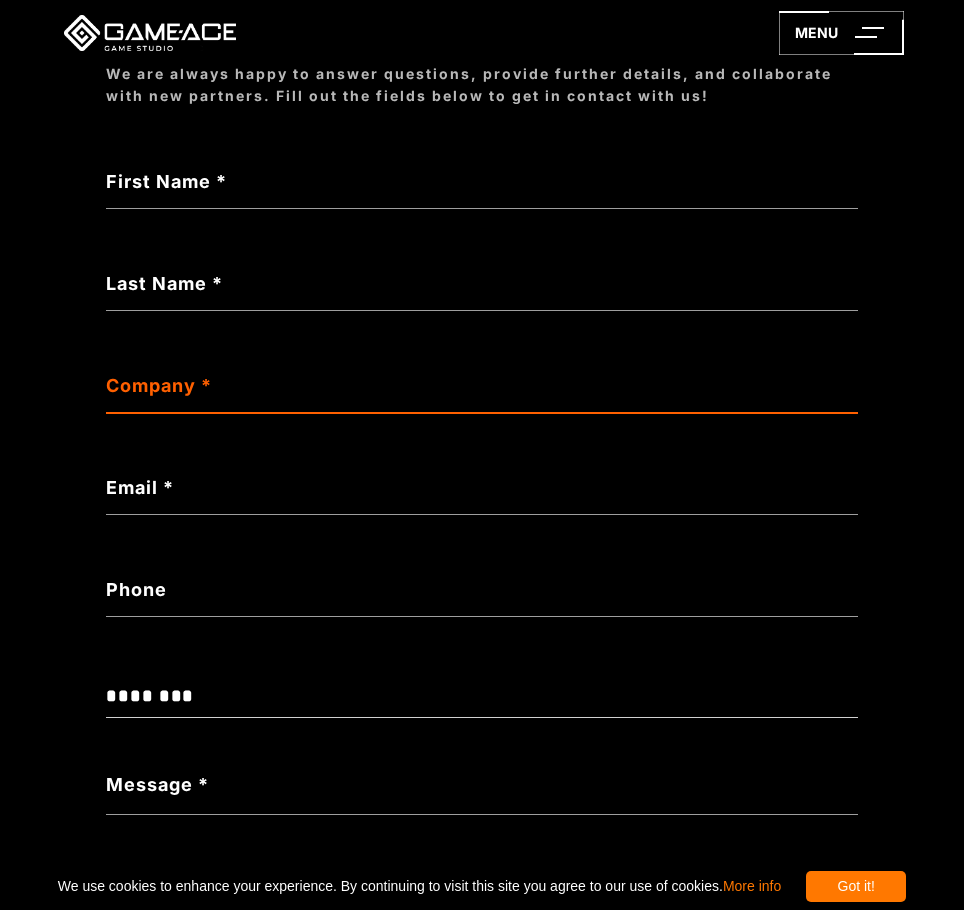 click on "Company *" at bounding box center (481, 391) 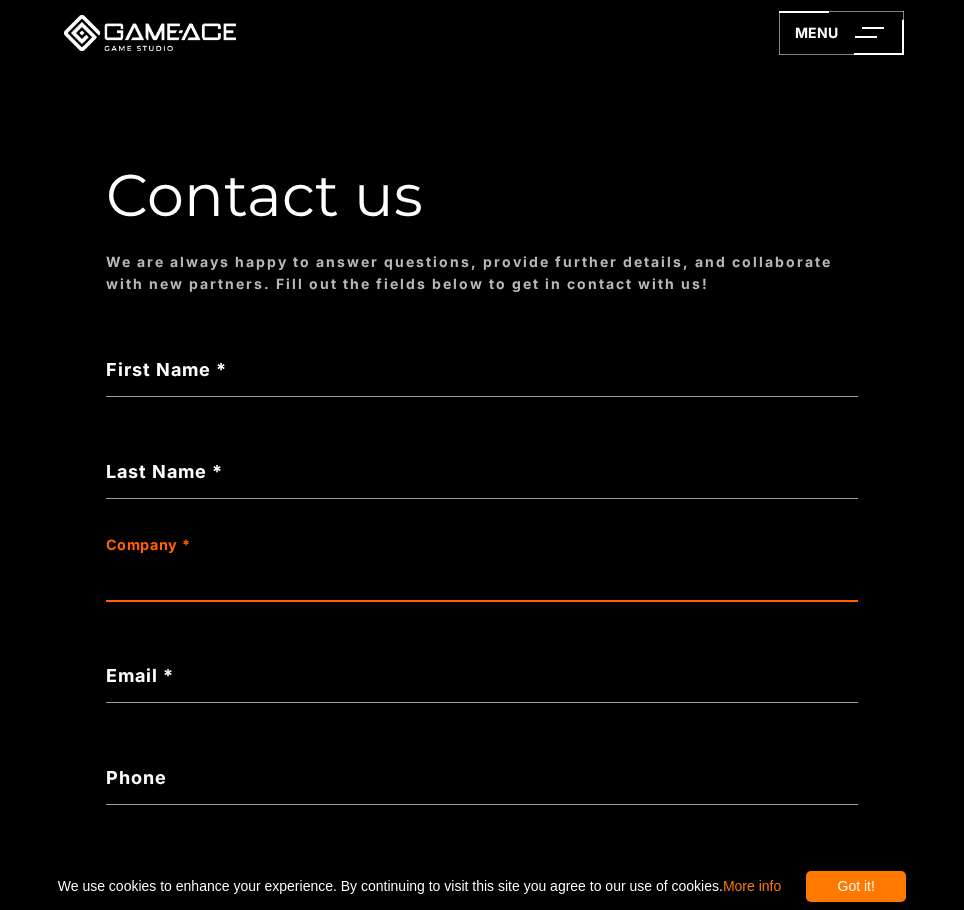 scroll, scrollTop: 0, scrollLeft: 0, axis: both 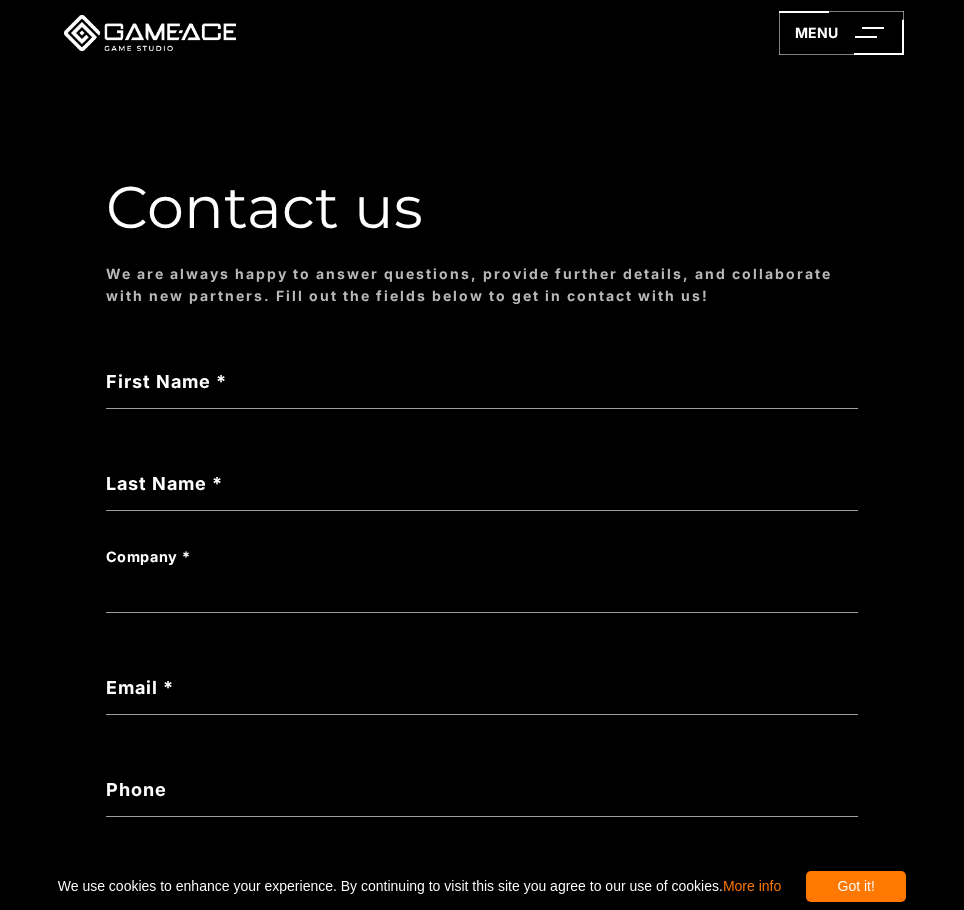 click at bounding box center (150, 33) 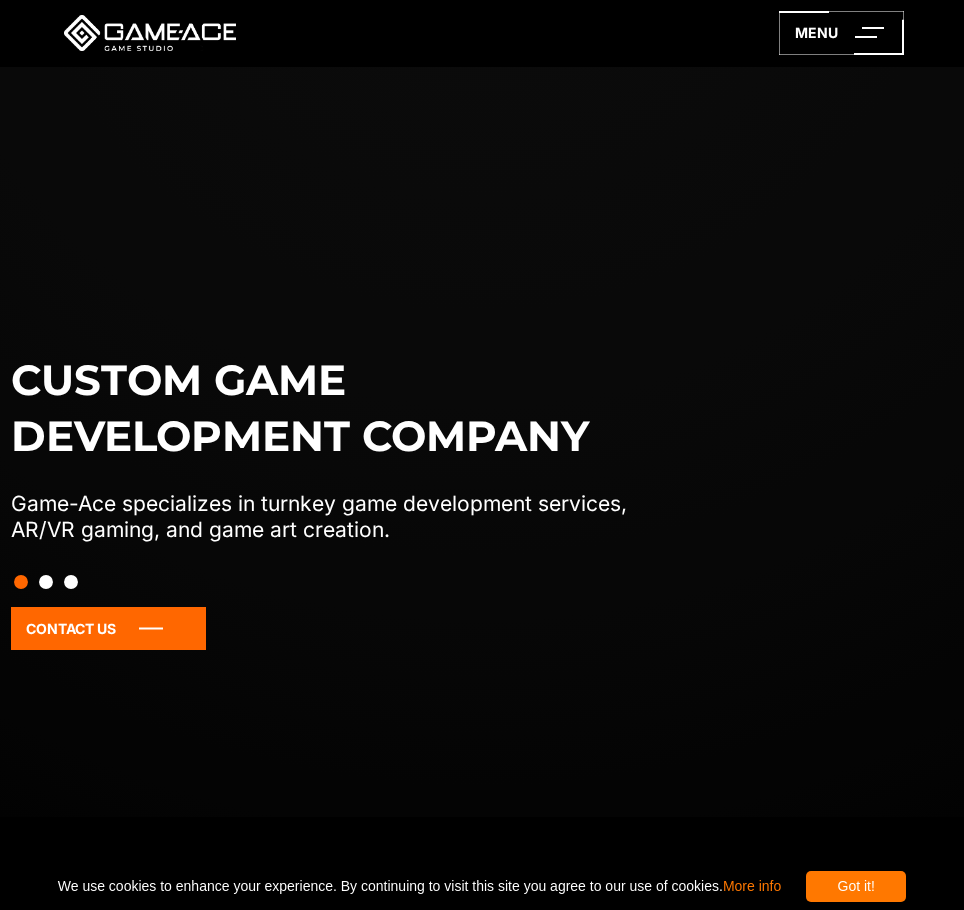 scroll, scrollTop: 0, scrollLeft: 0, axis: both 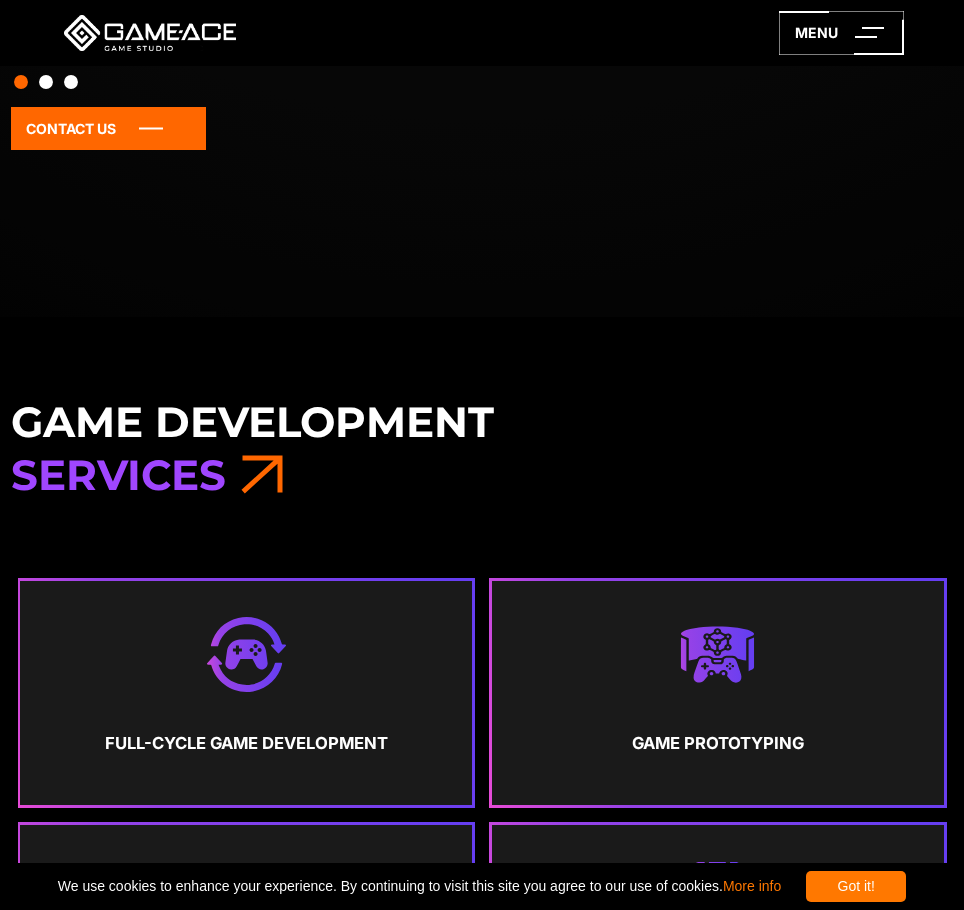 drag, startPoint x: 82, startPoint y: 129, endPoint x: 171, endPoint y: 194, distance: 110.20889 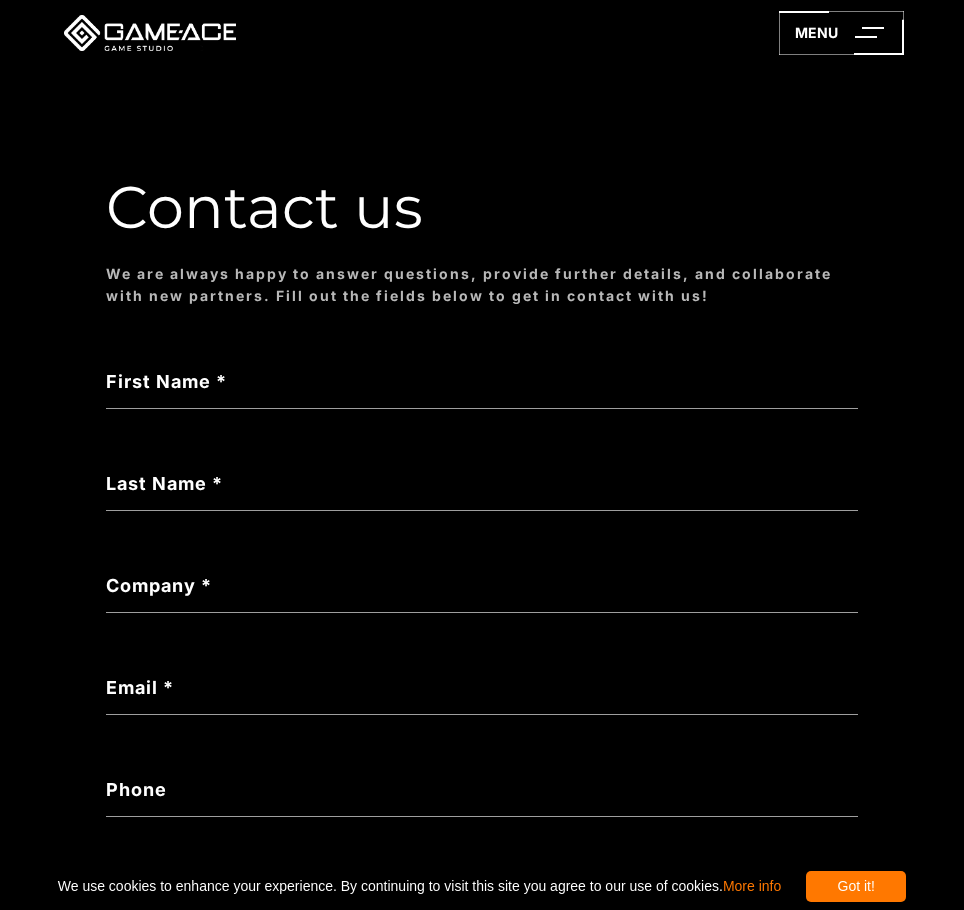scroll, scrollTop: 0, scrollLeft: 0, axis: both 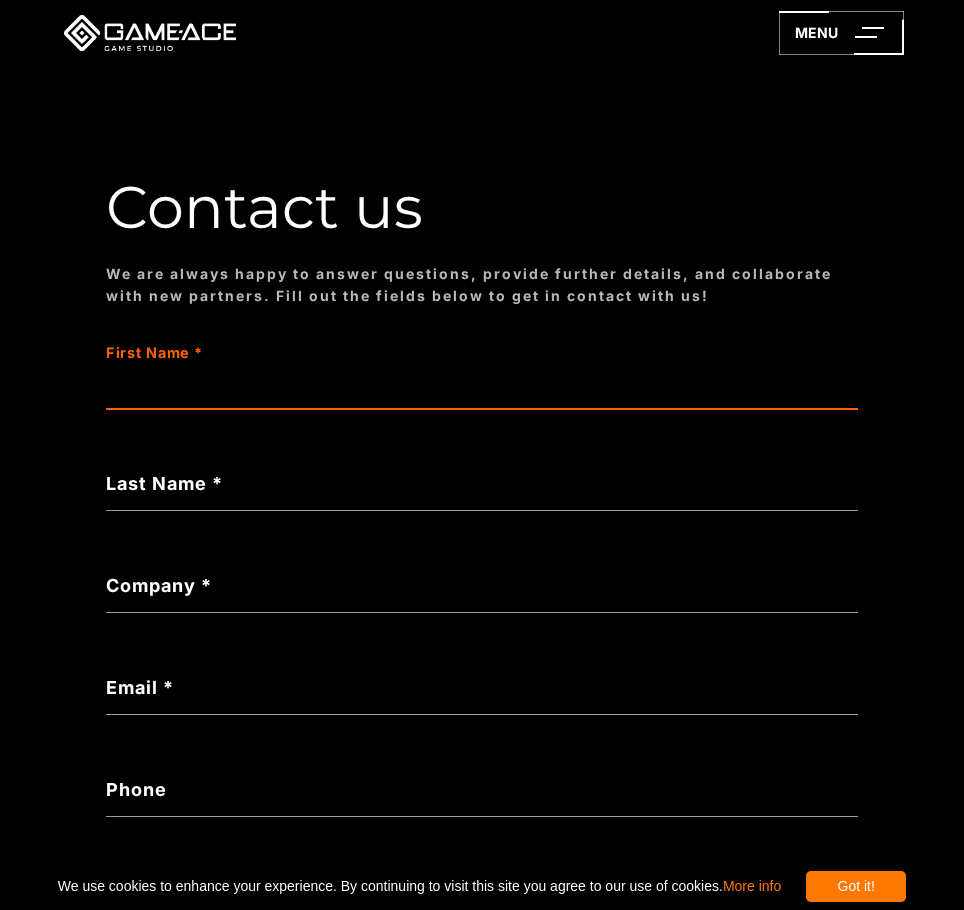 click on "First Name *" at bounding box center [481, 387] 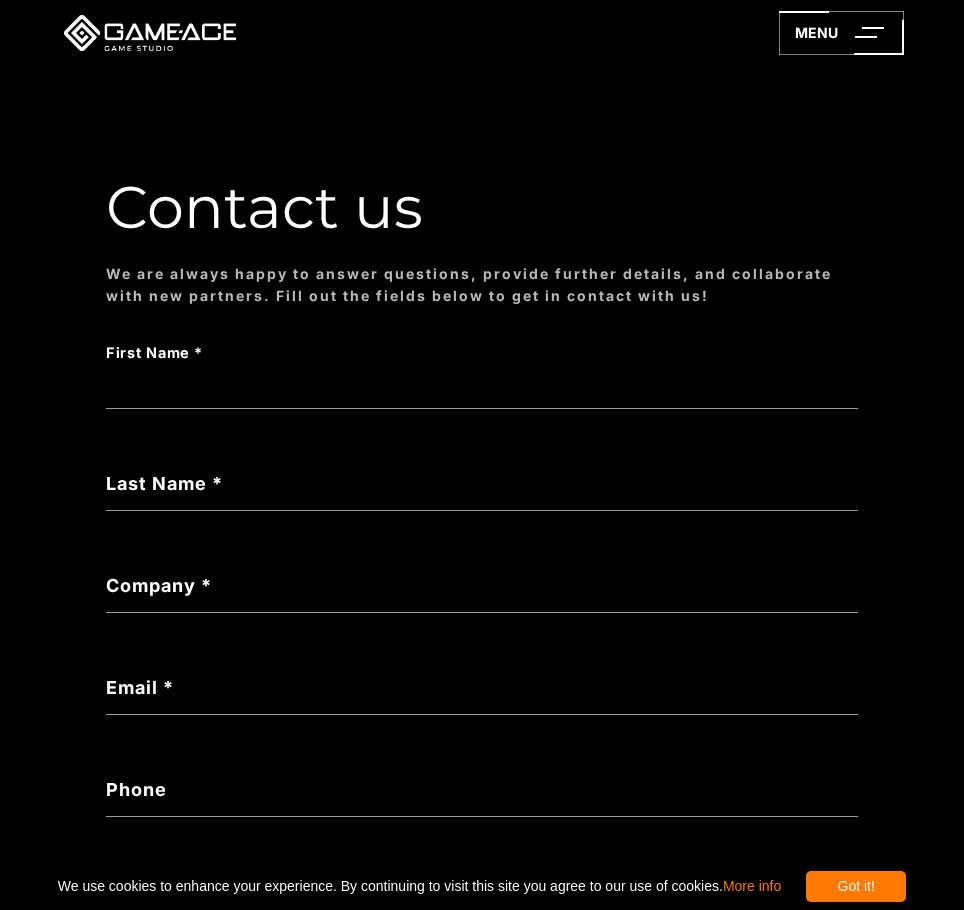 click on "**********" at bounding box center [481, 766] 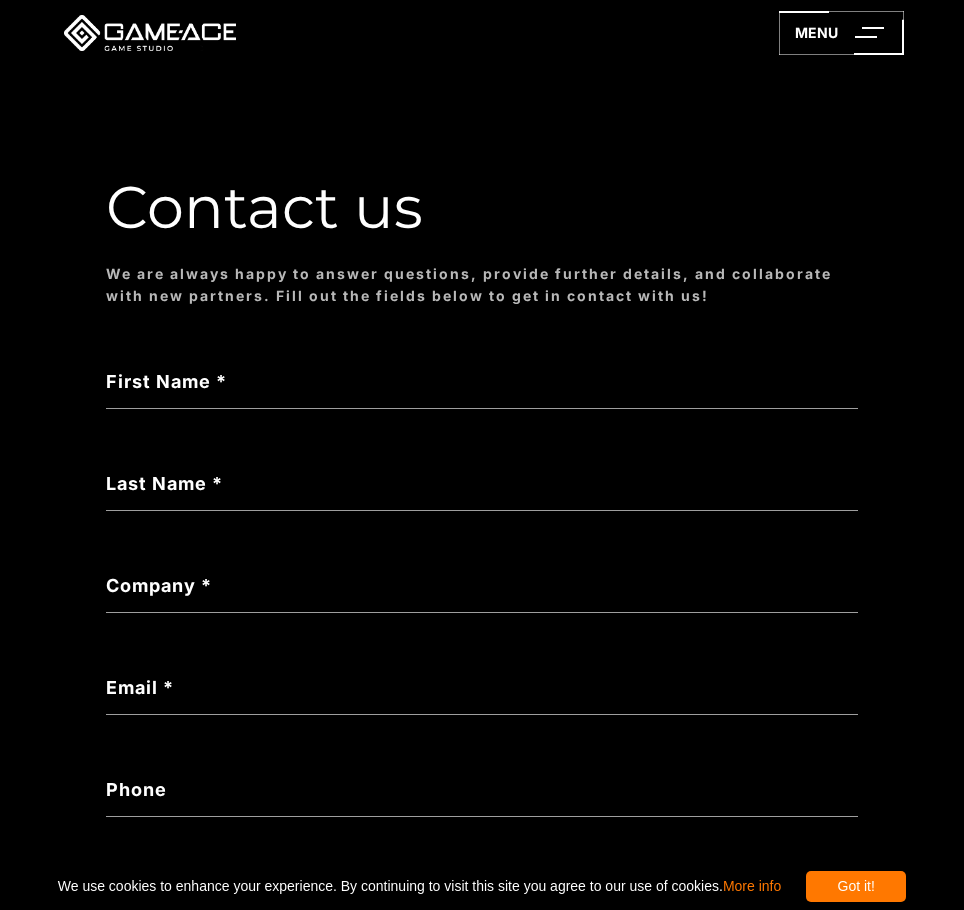 click on "Not a valid name" at bounding box center [481, 417] 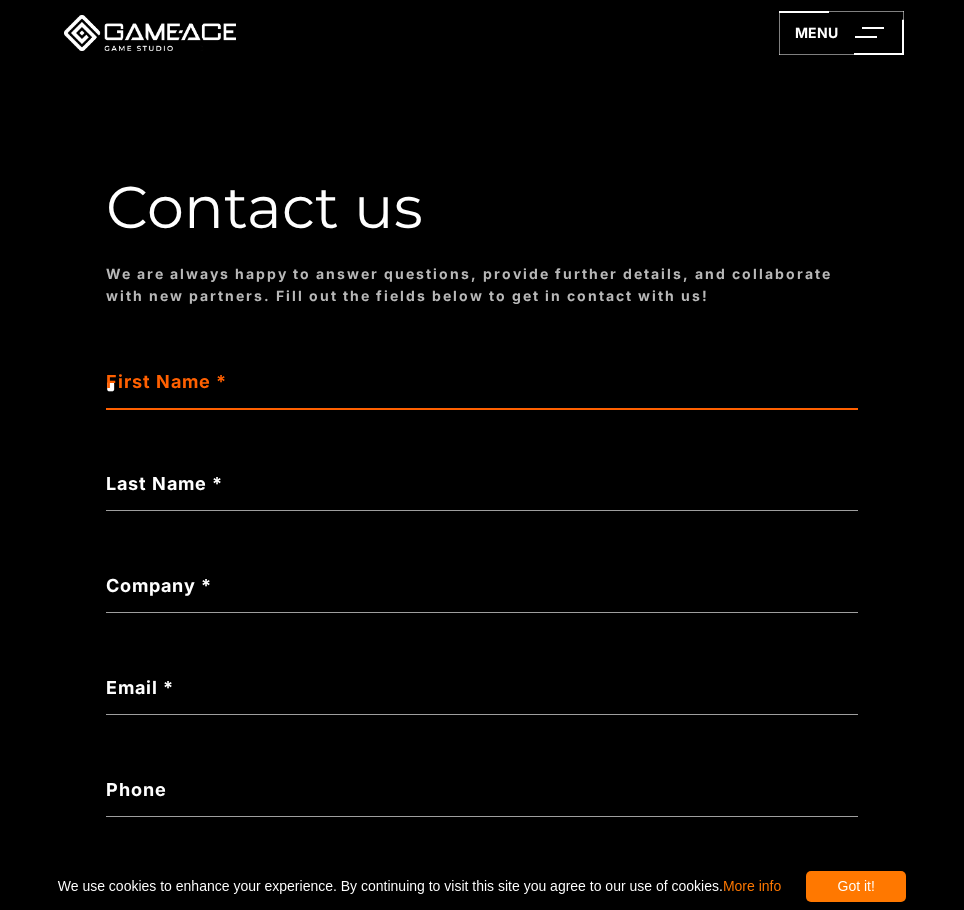 click on "*" at bounding box center (481, 387) 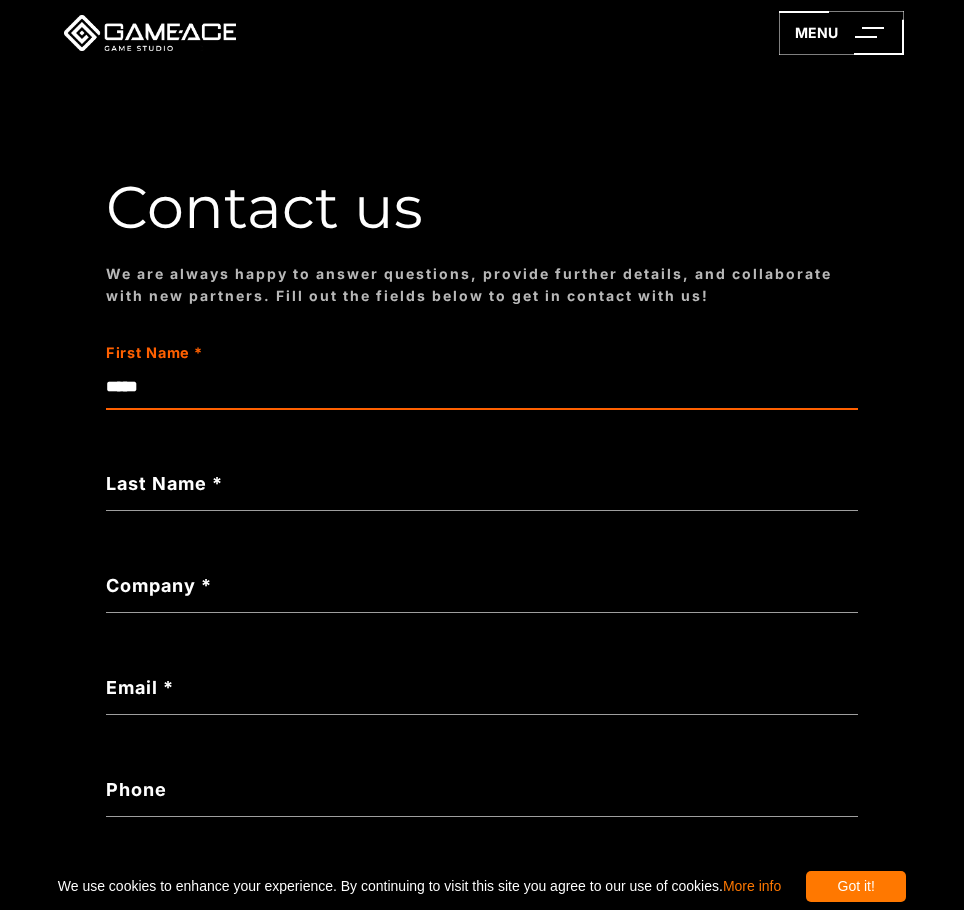 type on "*****" 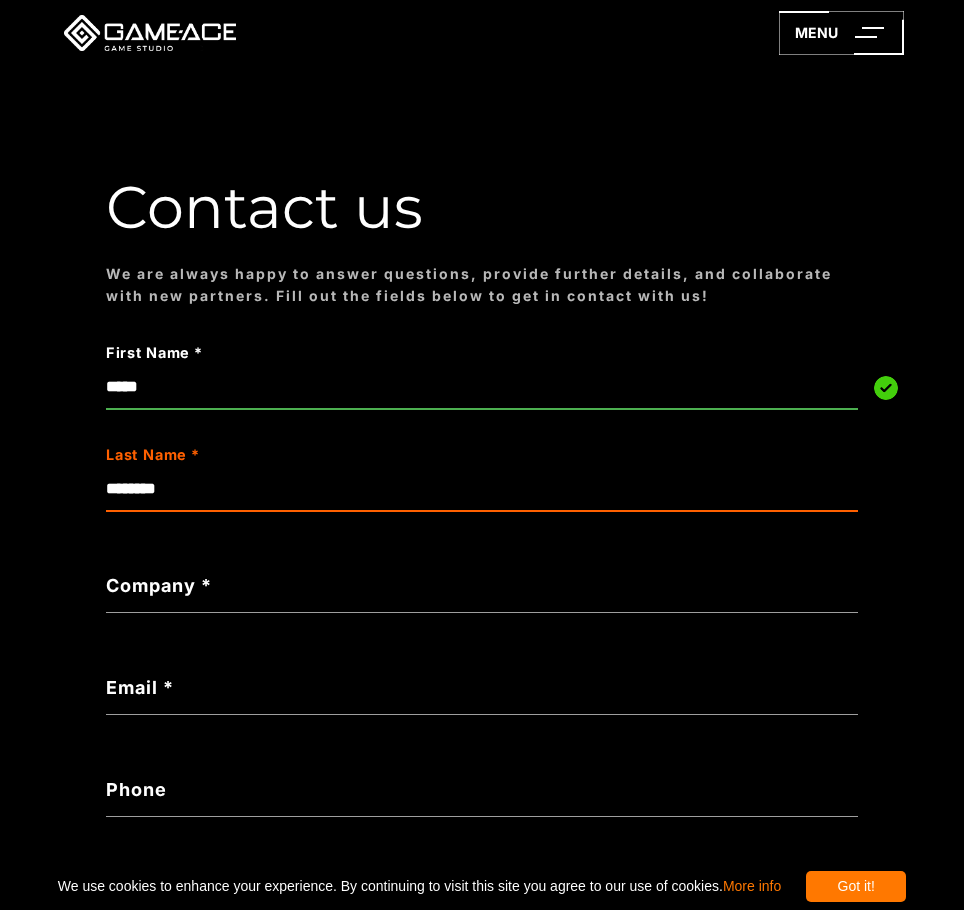 type on "********" 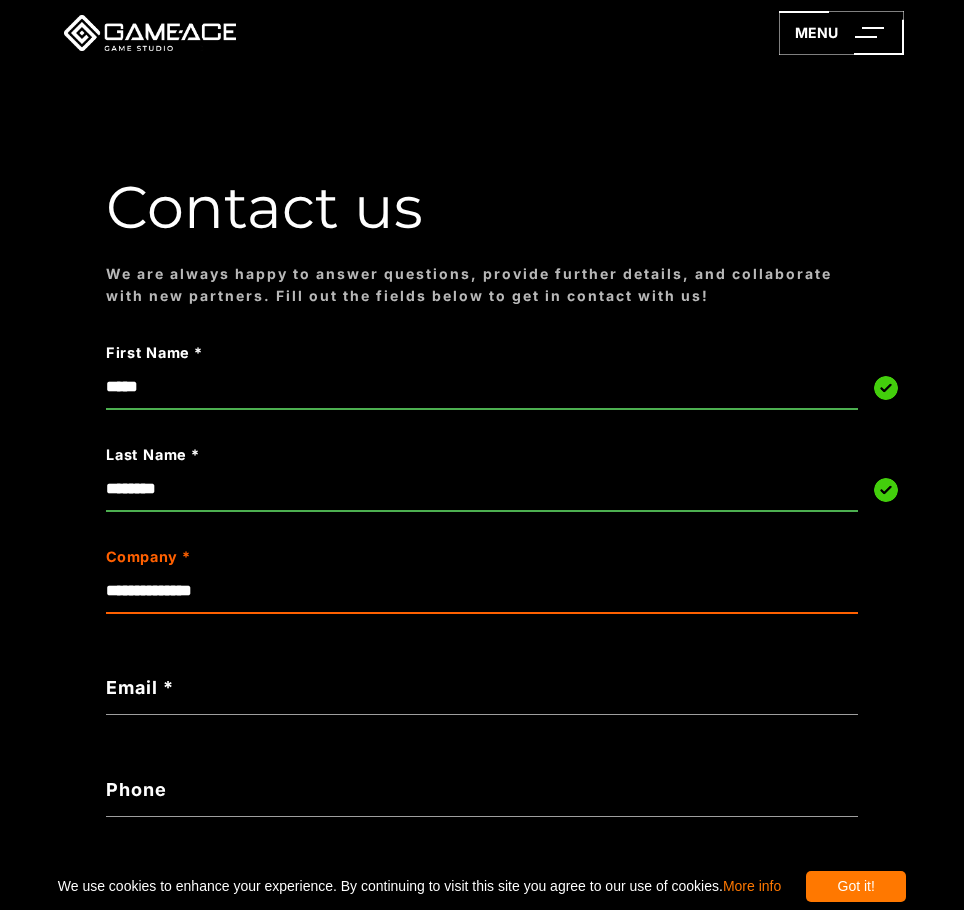 type on "**********" 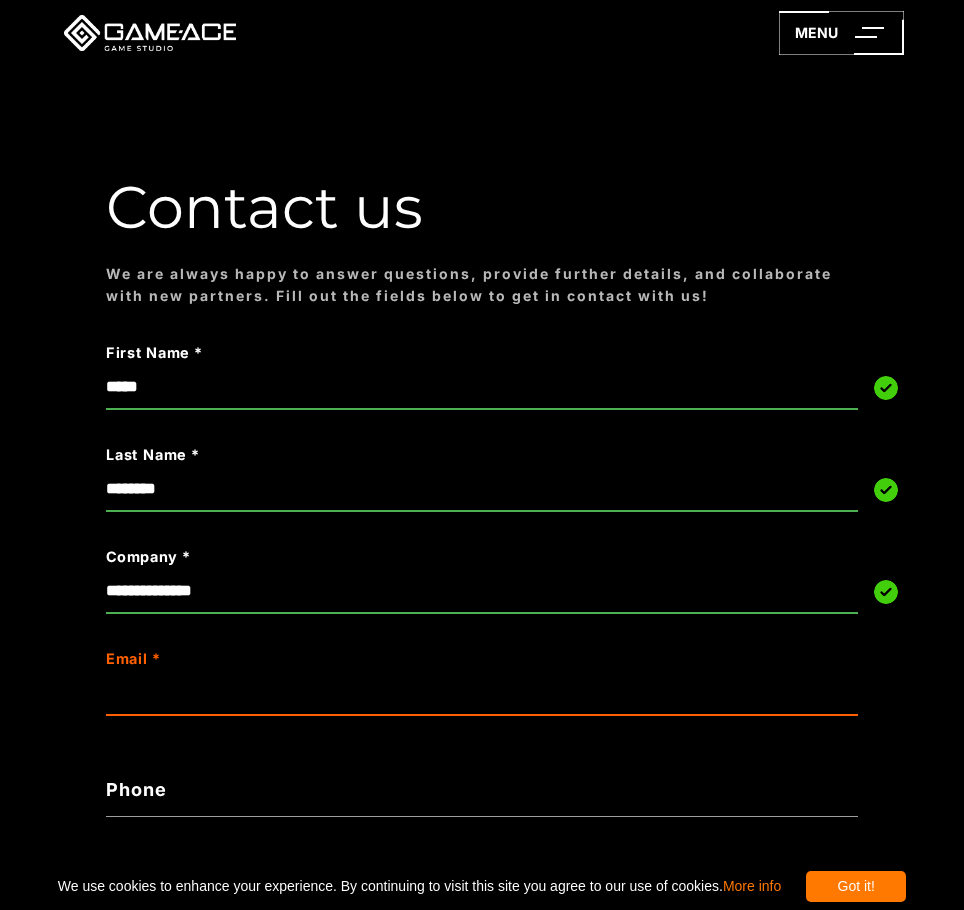 paste on "**********" 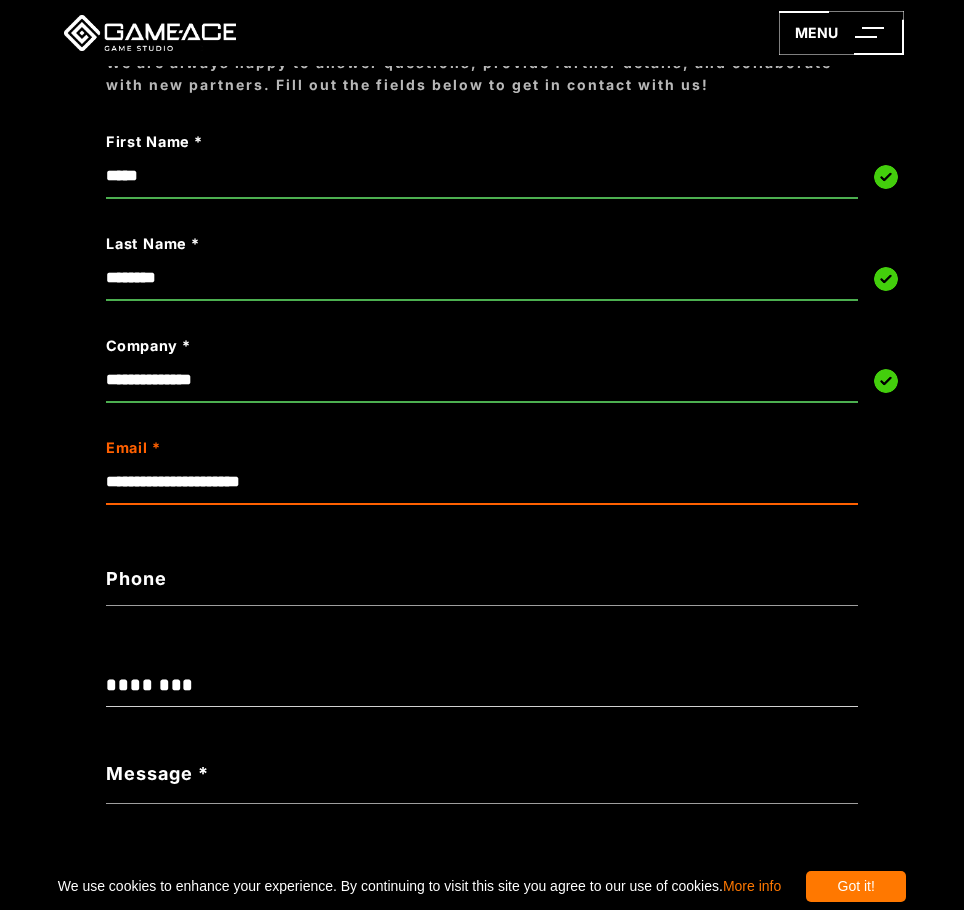 scroll, scrollTop: 300, scrollLeft: 0, axis: vertical 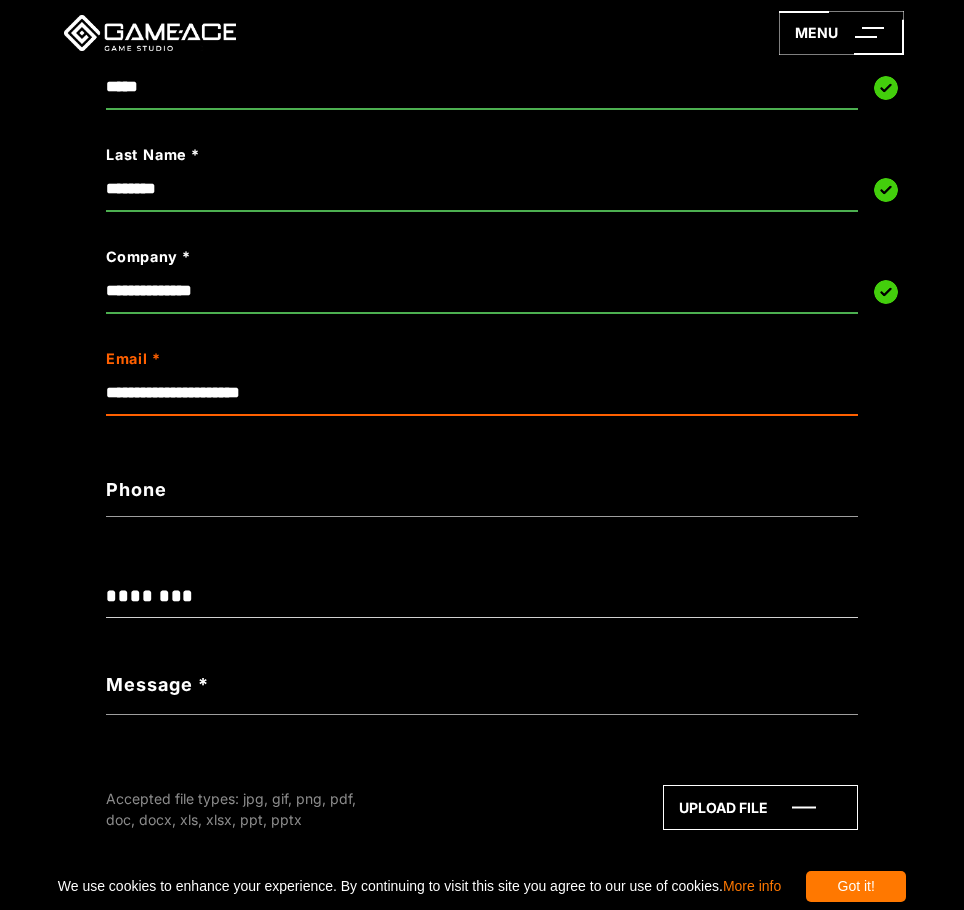 type on "**********" 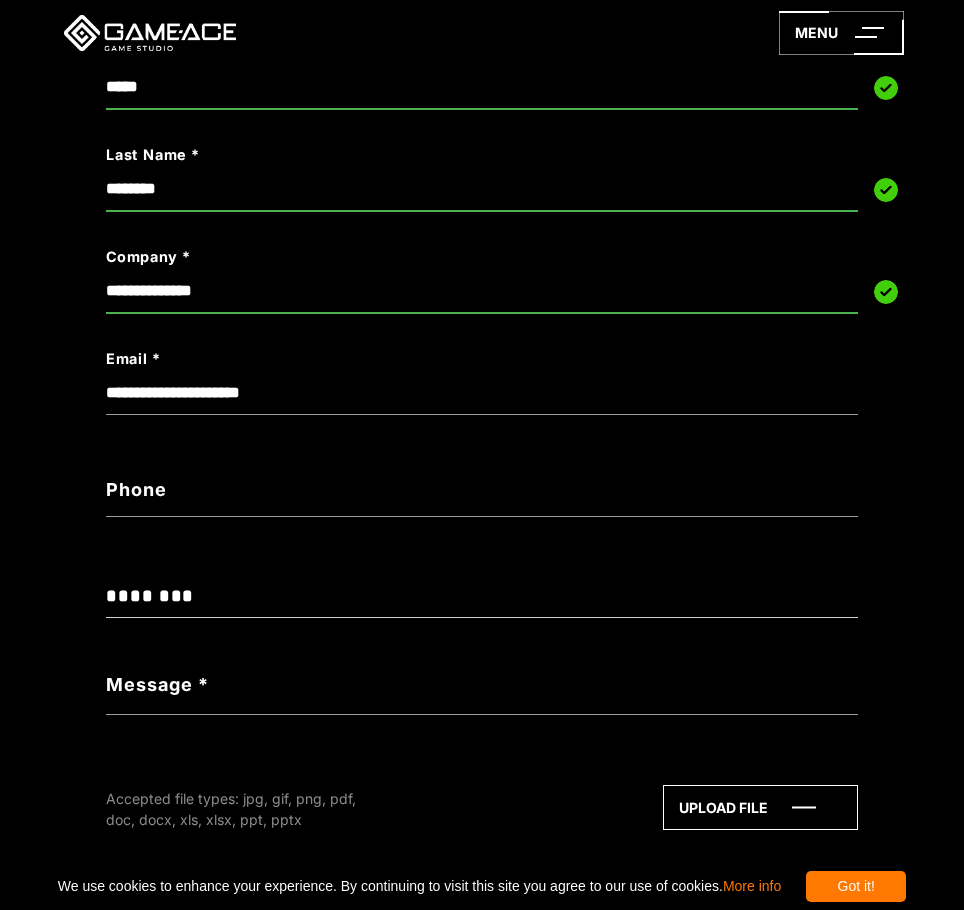 click on "**********" at bounding box center [481, 597] 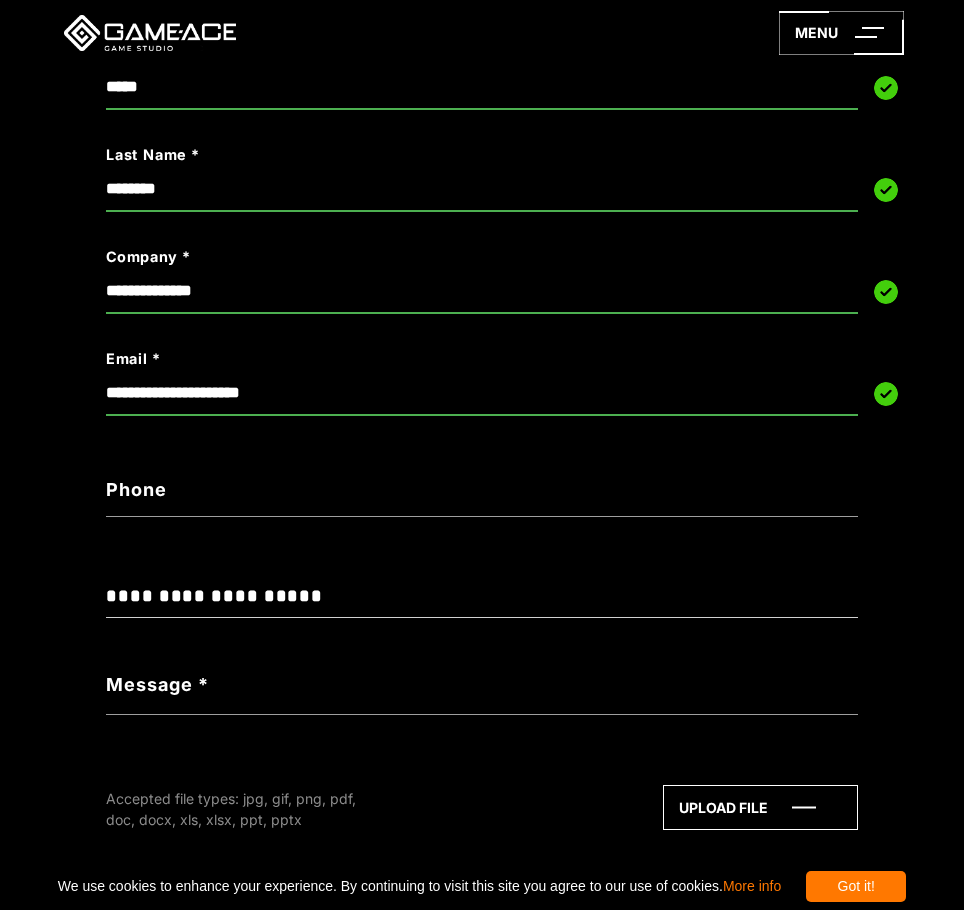 click on "**********" at bounding box center [481, 597] 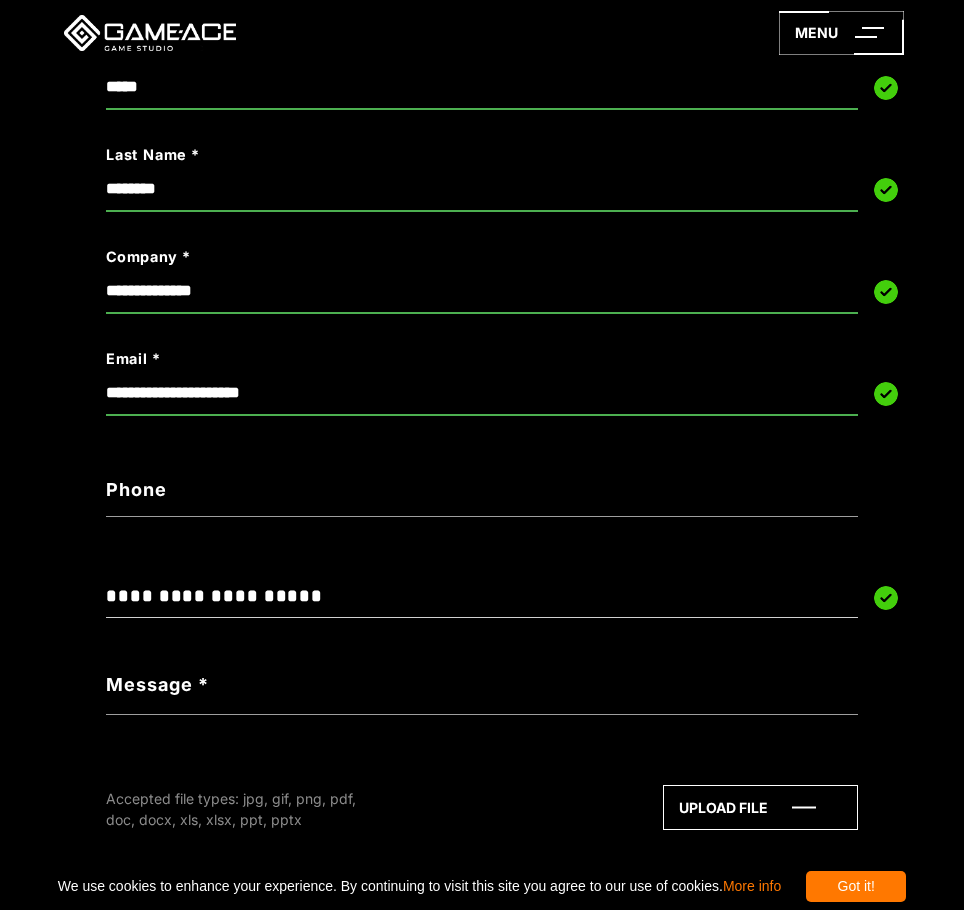 click on "**********" at bounding box center [481, 597] 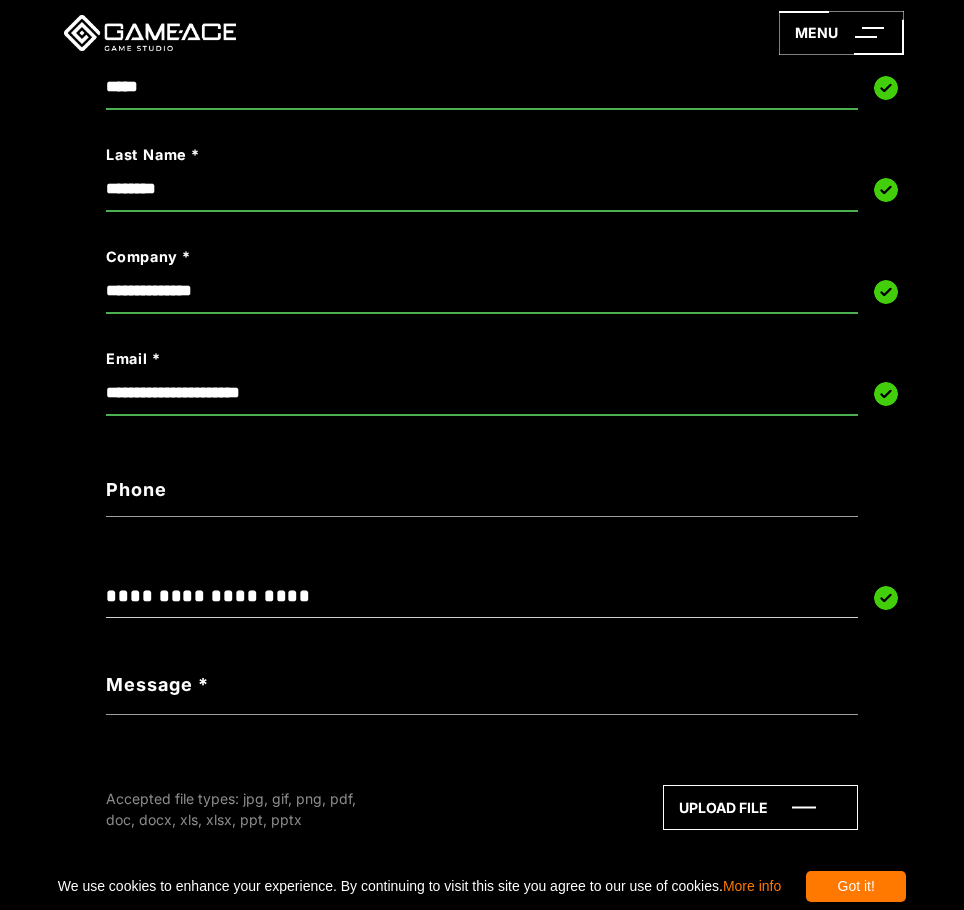 click on "**********" at bounding box center [481, 597] 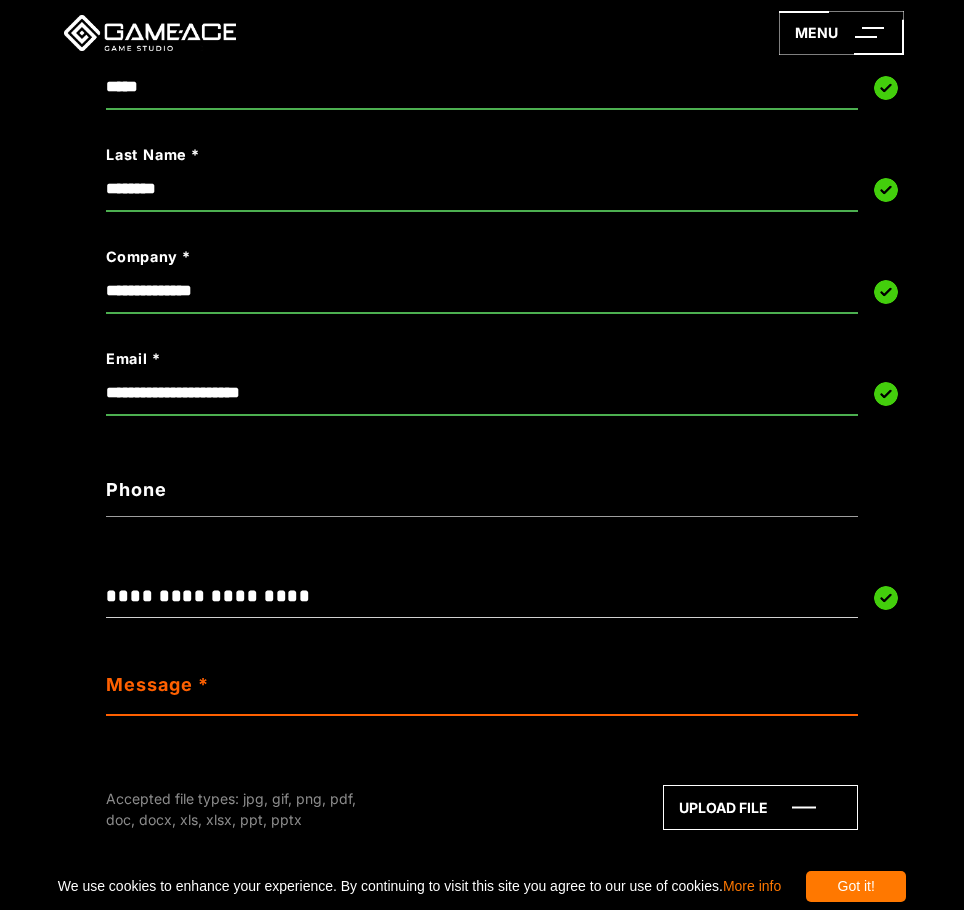 click on "Message *" at bounding box center (481, 692) 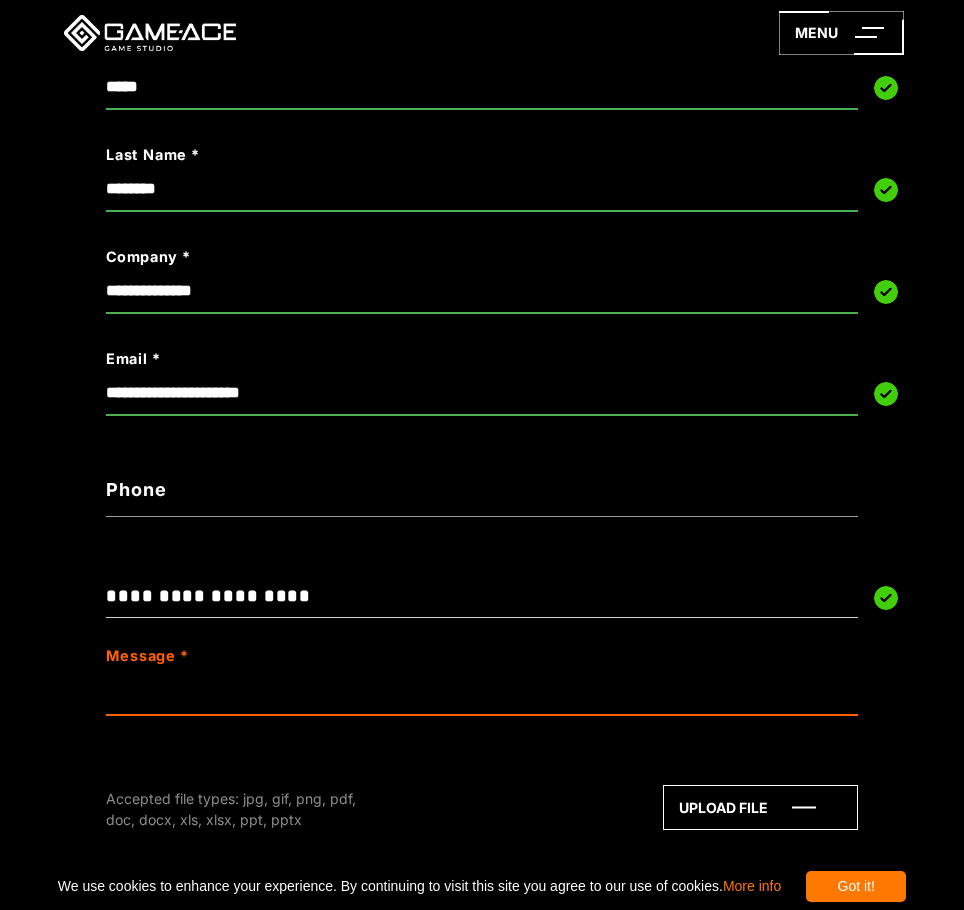 type on "*" 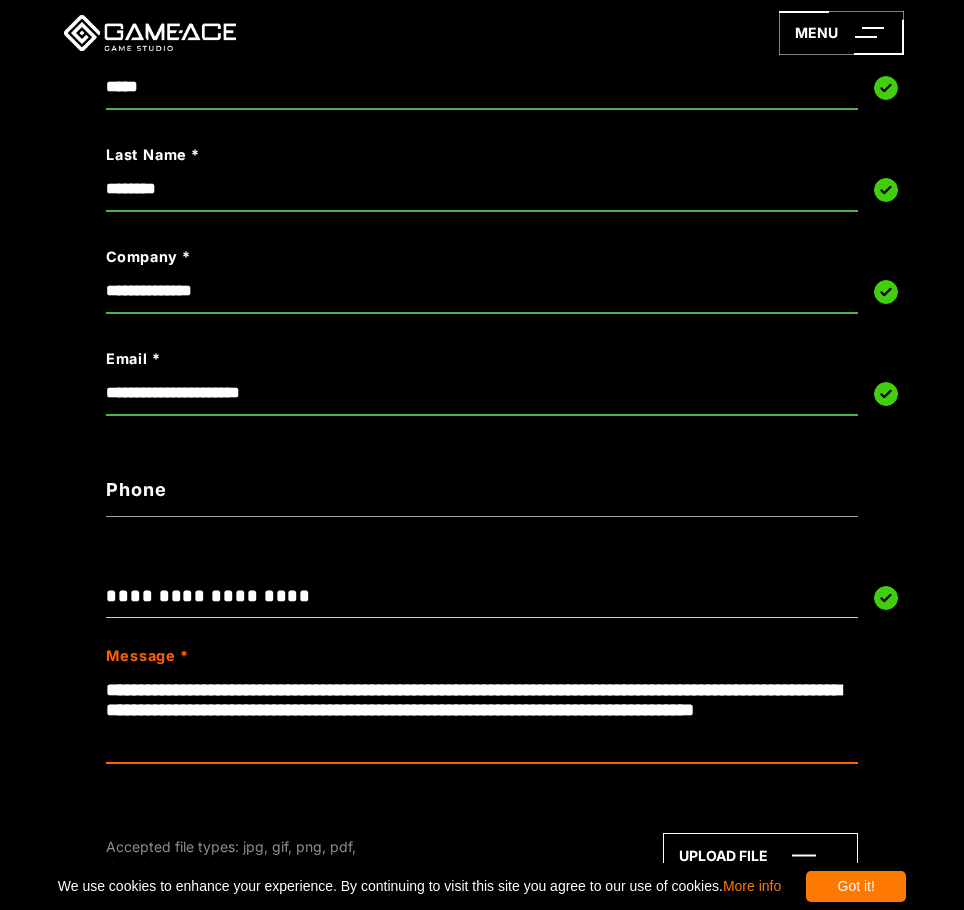 scroll, scrollTop: 1, scrollLeft: 0, axis: vertical 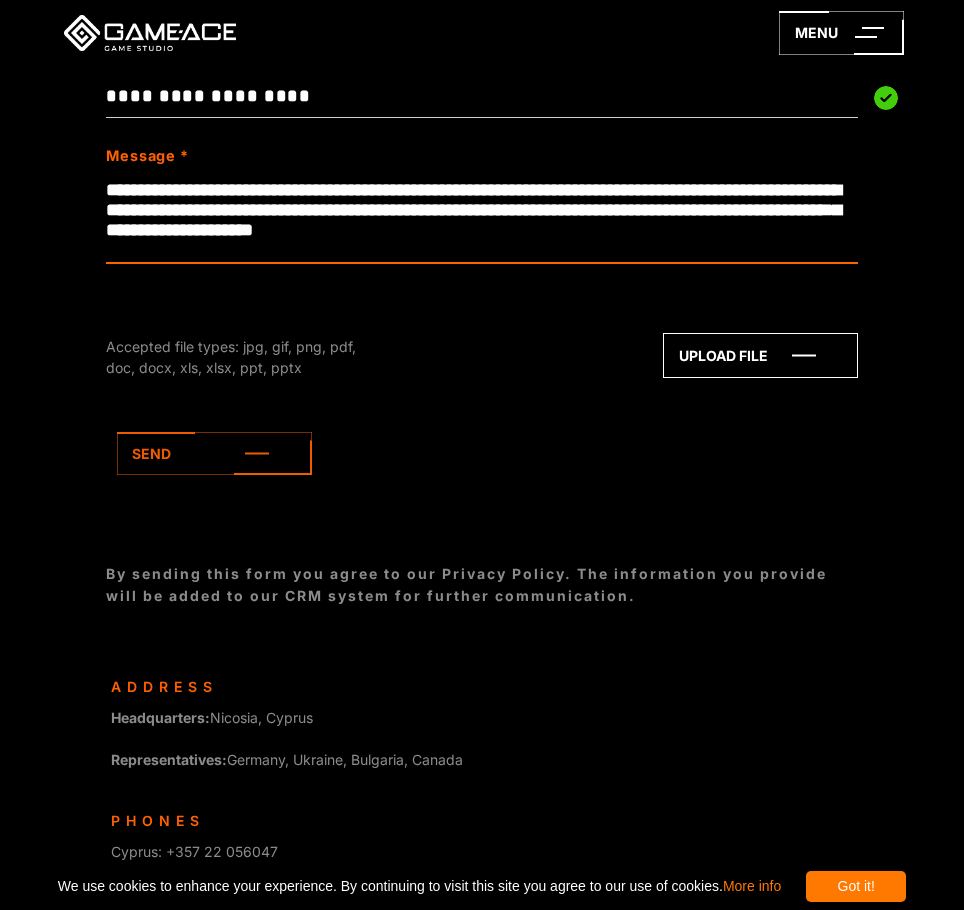 click on "**********" at bounding box center [481, 216] 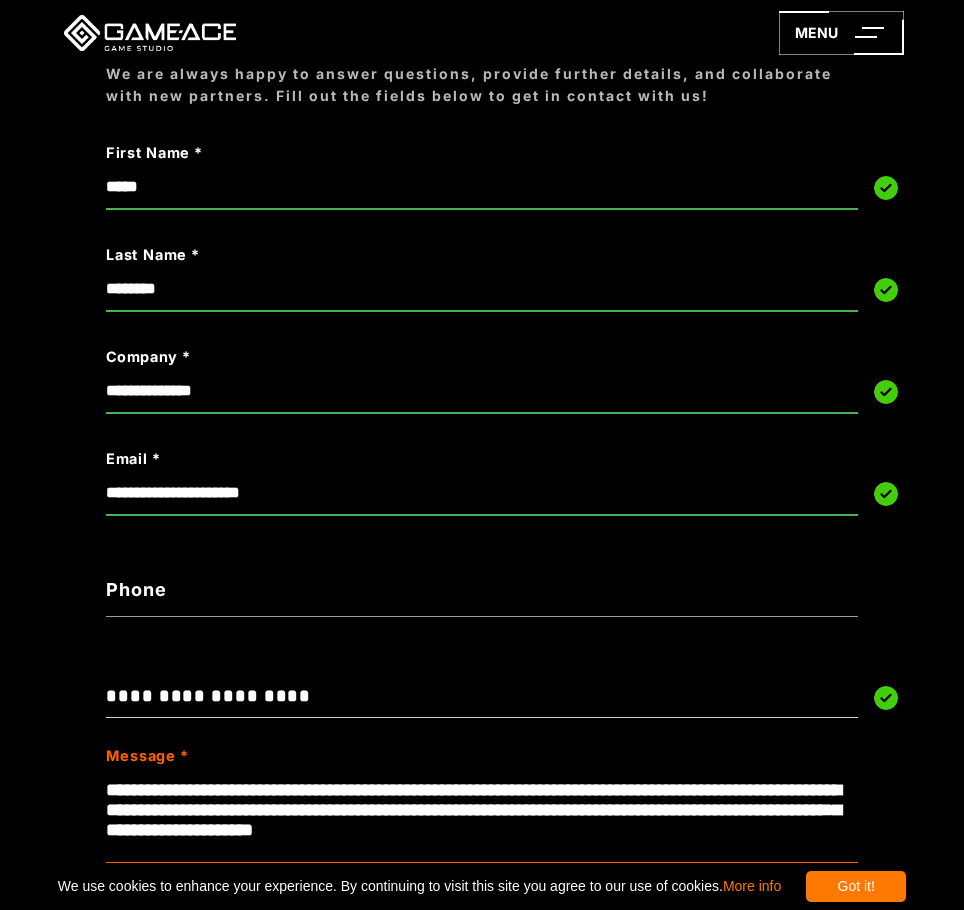 scroll, scrollTop: 700, scrollLeft: 0, axis: vertical 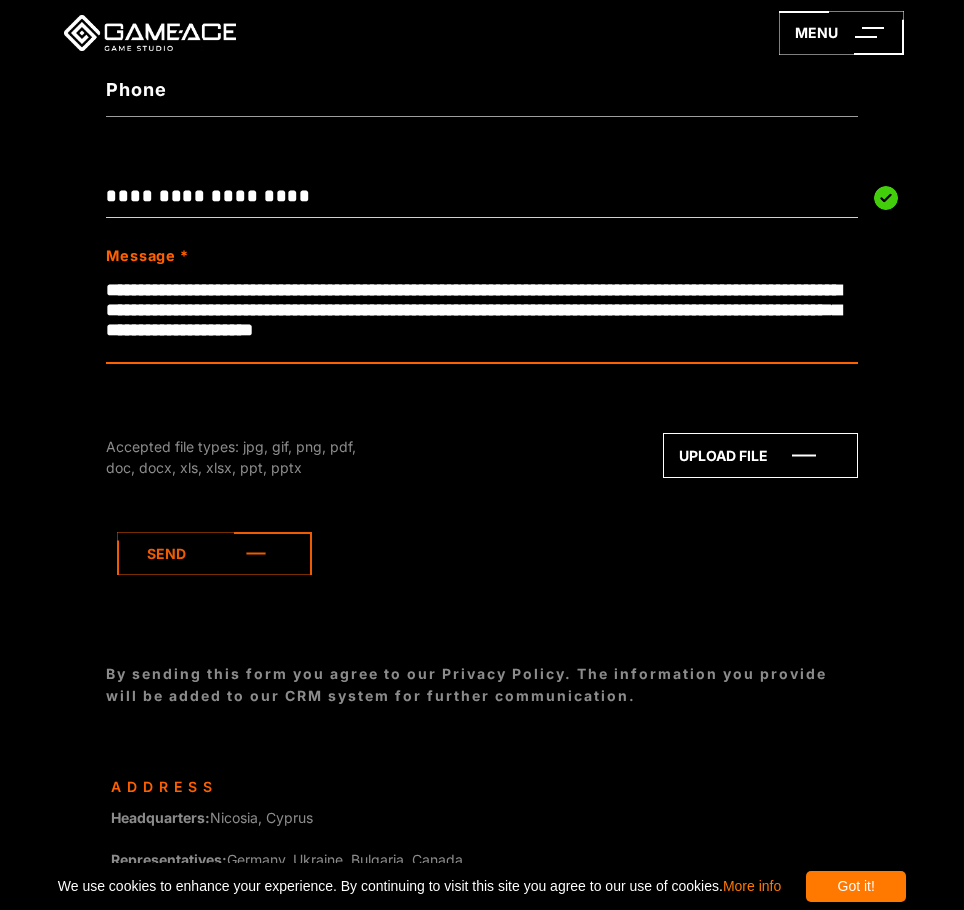 type on "**********" 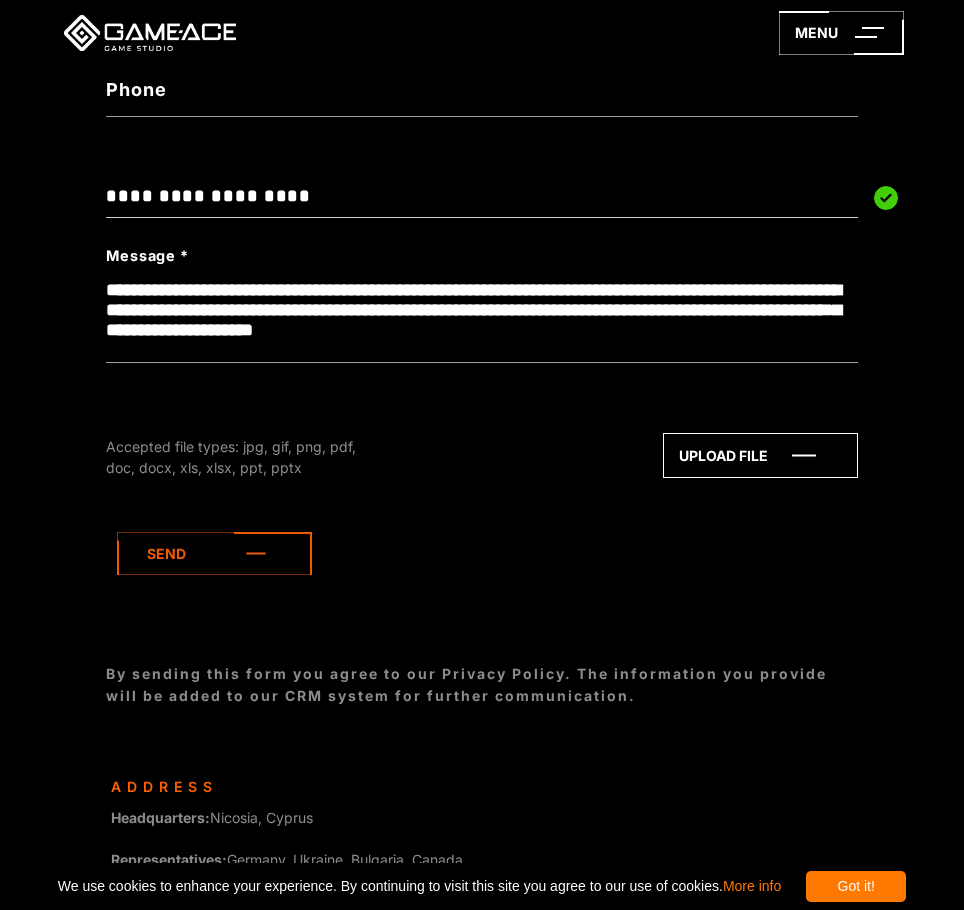 click 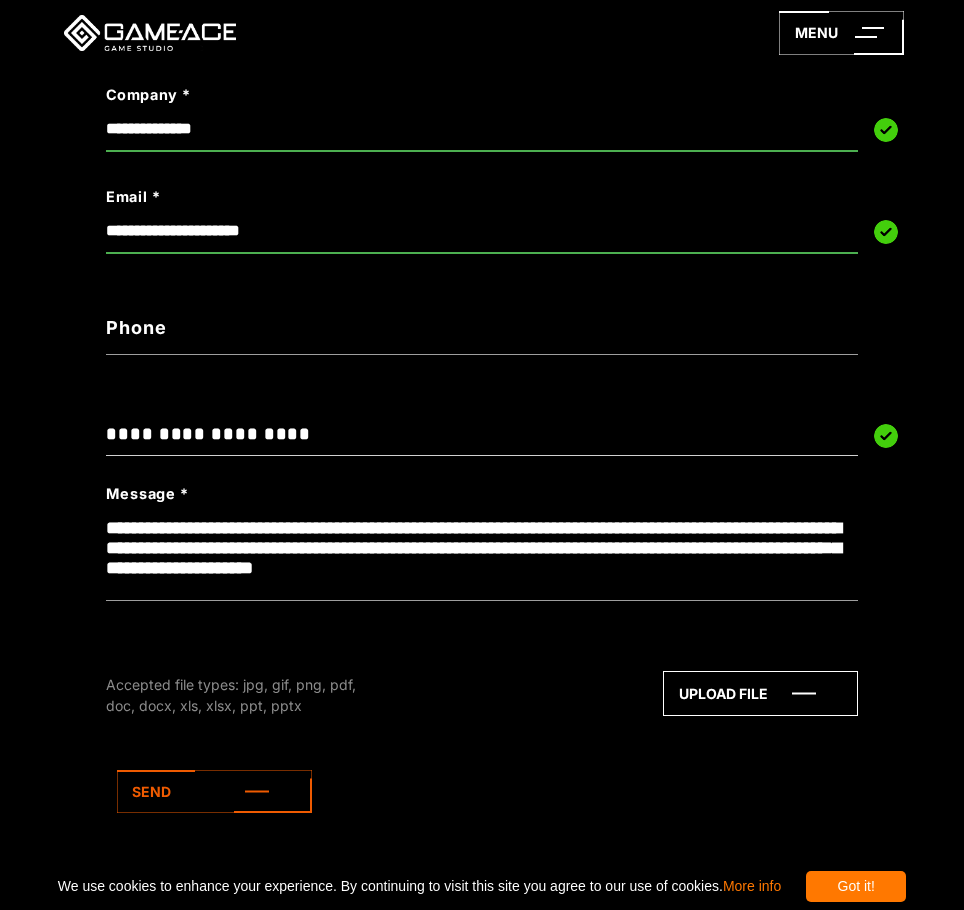 scroll, scrollTop: 300, scrollLeft: 0, axis: vertical 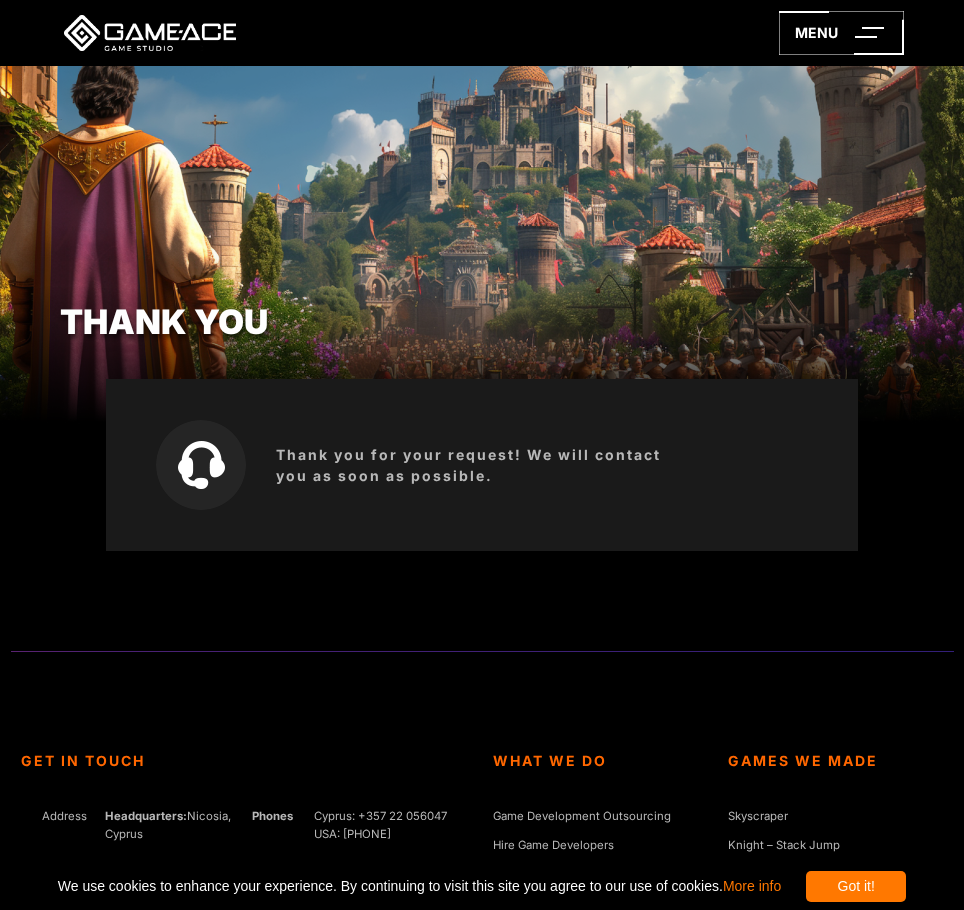 click at bounding box center [150, 33] 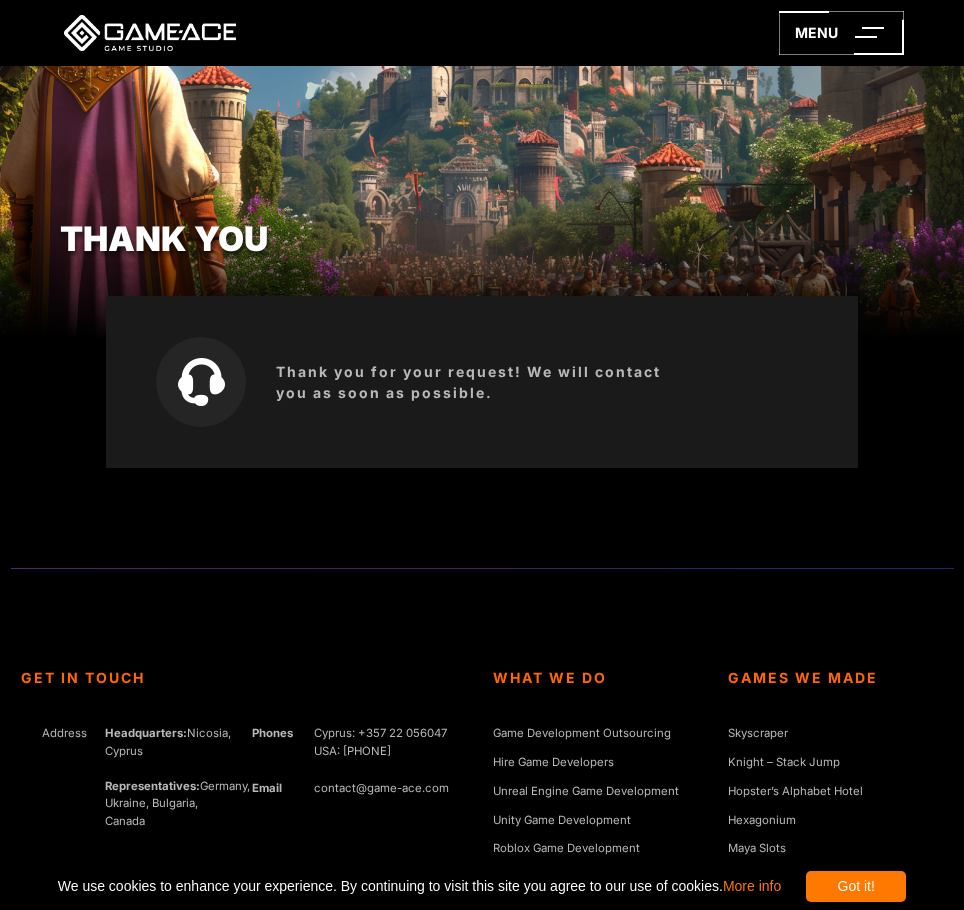 scroll, scrollTop: 100, scrollLeft: 0, axis: vertical 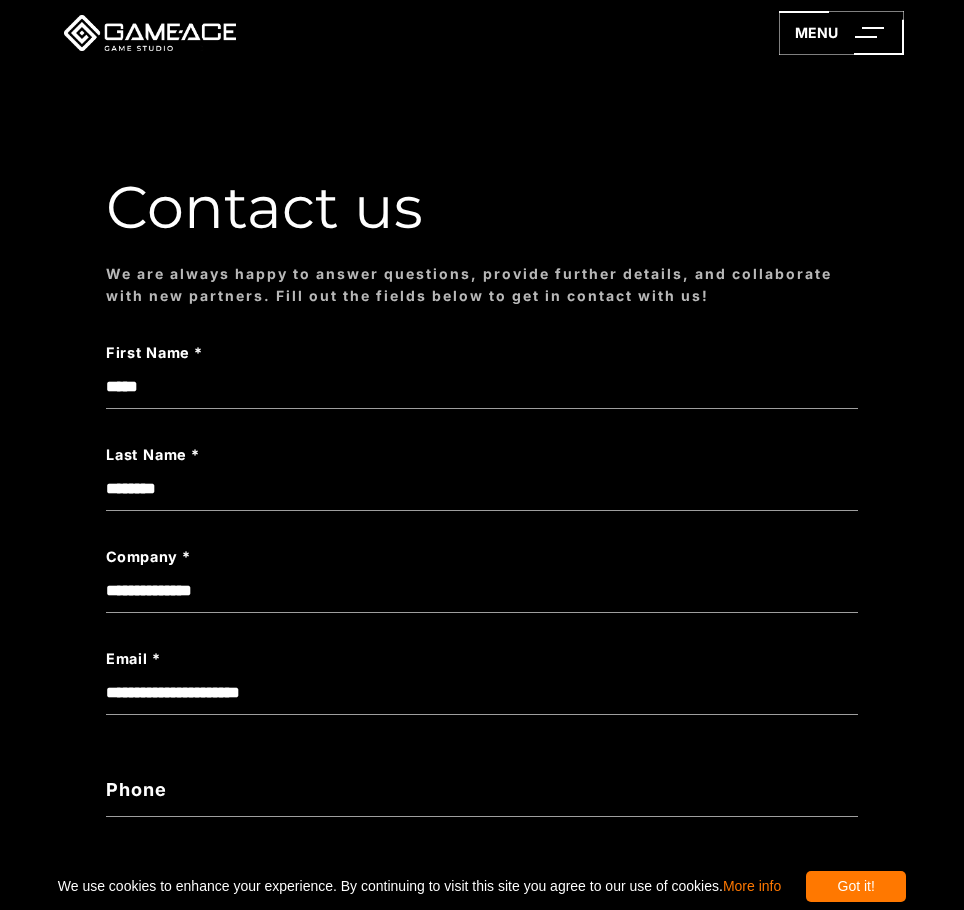select on "**********" 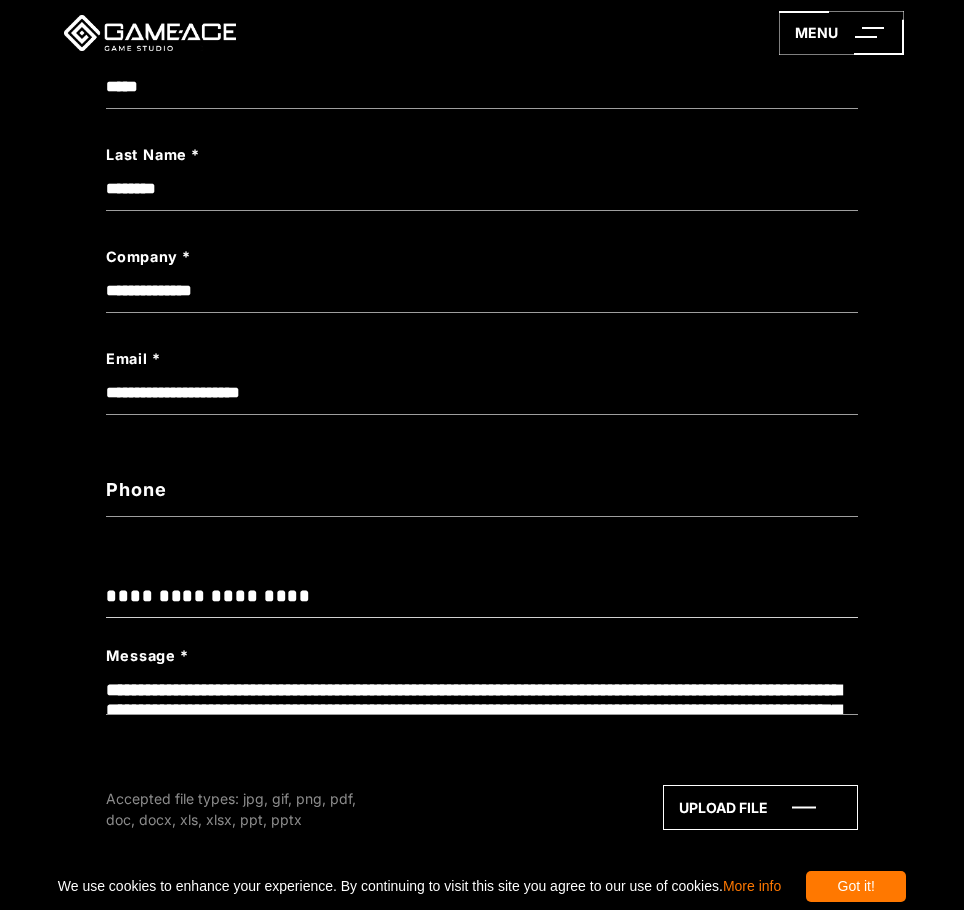 scroll, scrollTop: 0, scrollLeft: 0, axis: both 